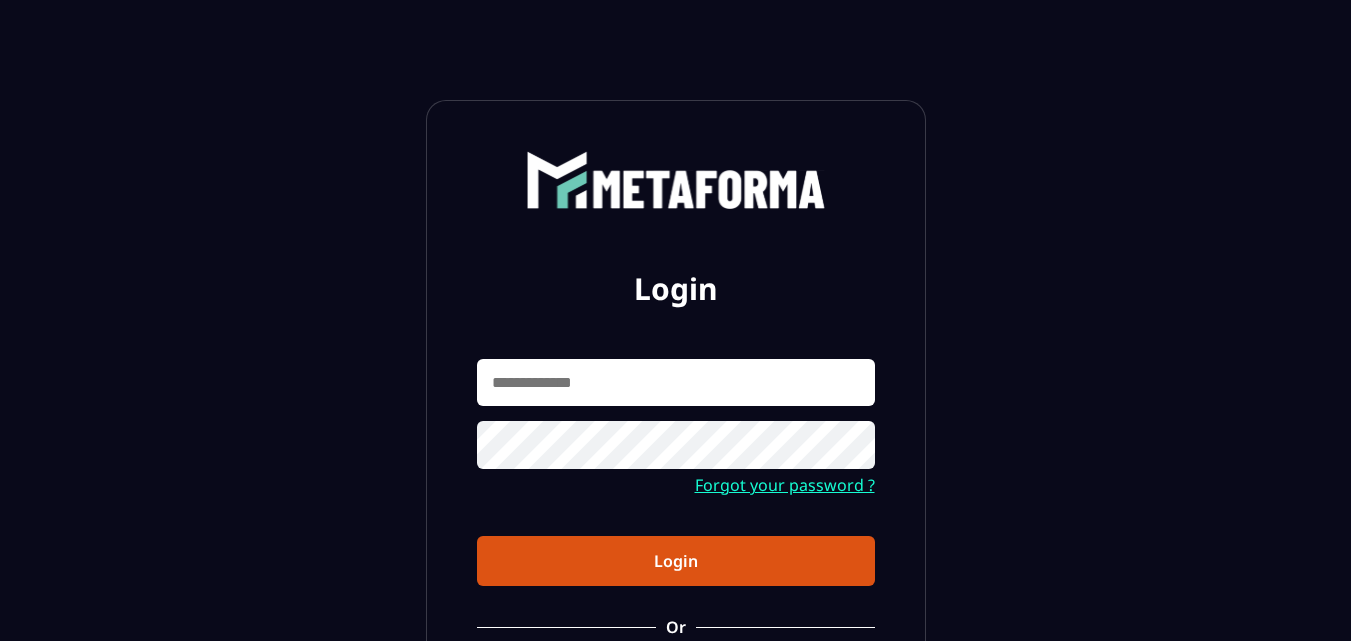 scroll, scrollTop: 0, scrollLeft: 0, axis: both 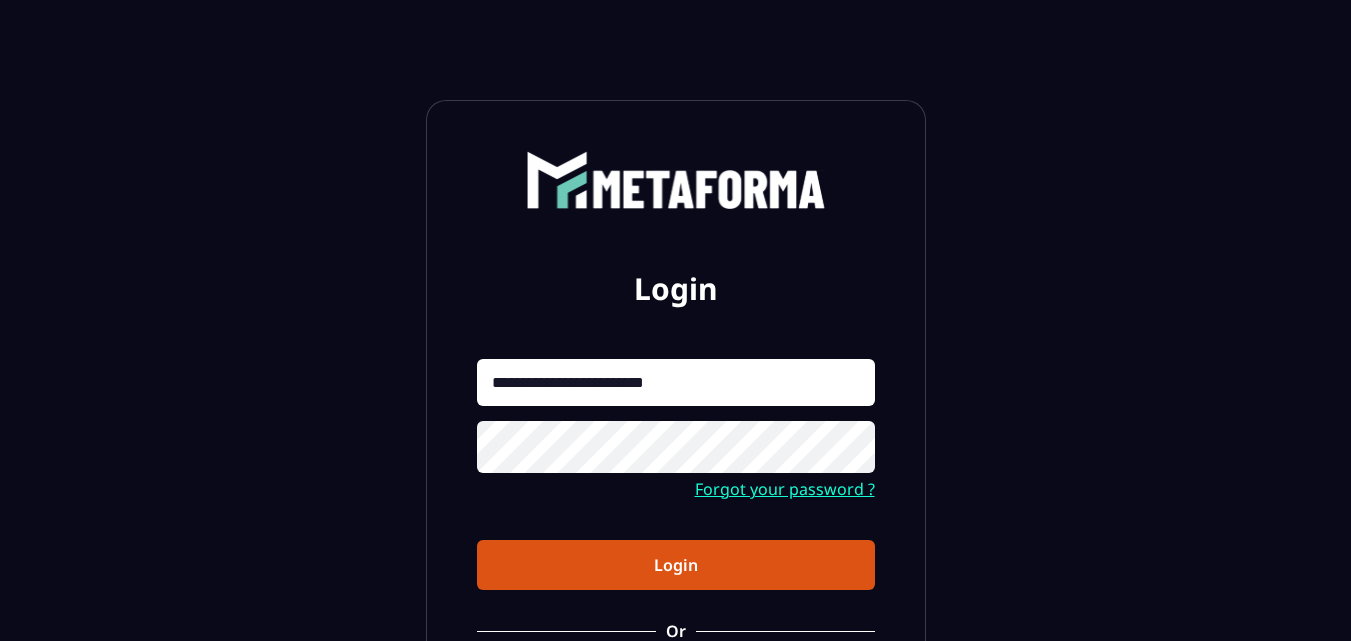 type on "**********" 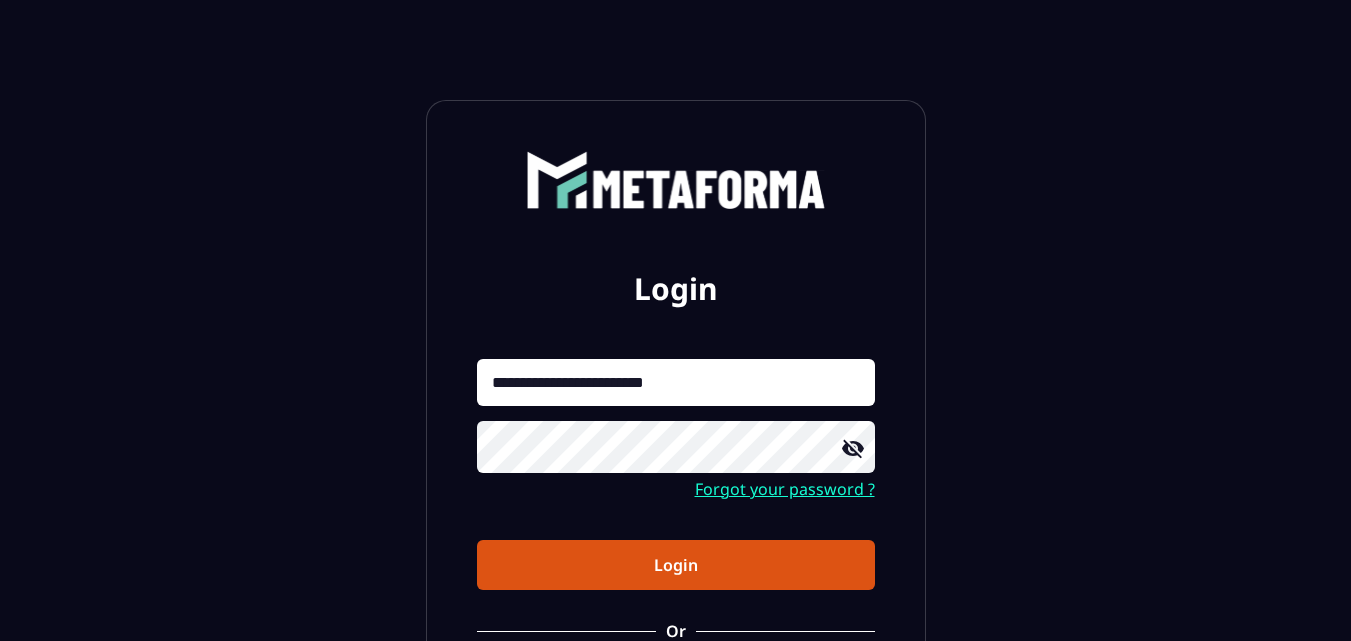 click on "Login" at bounding box center (676, 565) 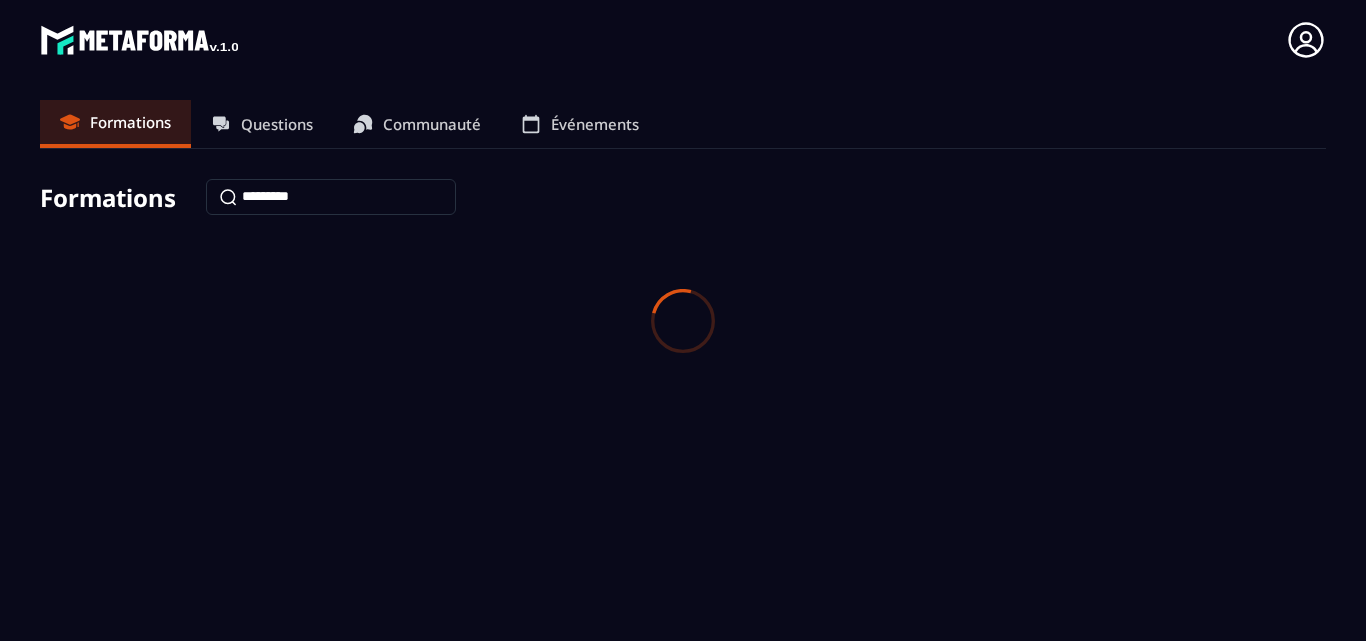 drag, startPoint x: 698, startPoint y: 575, endPoint x: 998, endPoint y: 329, distance: 387.96393 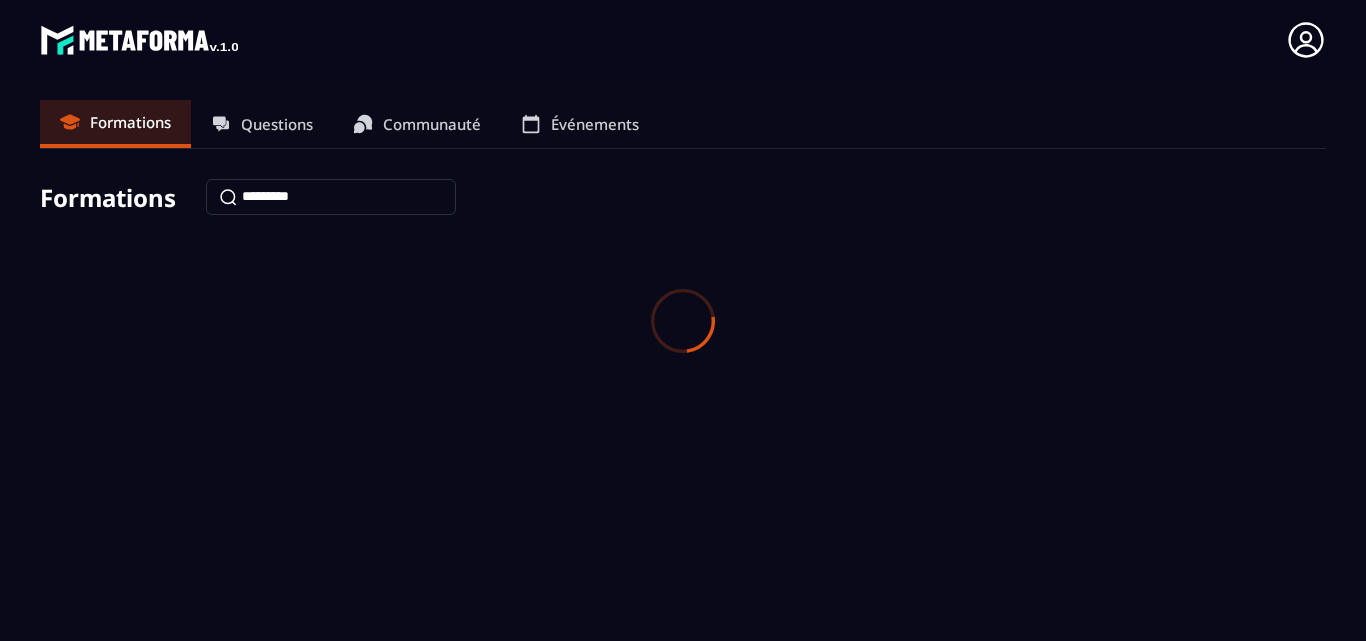click at bounding box center (683, 320) 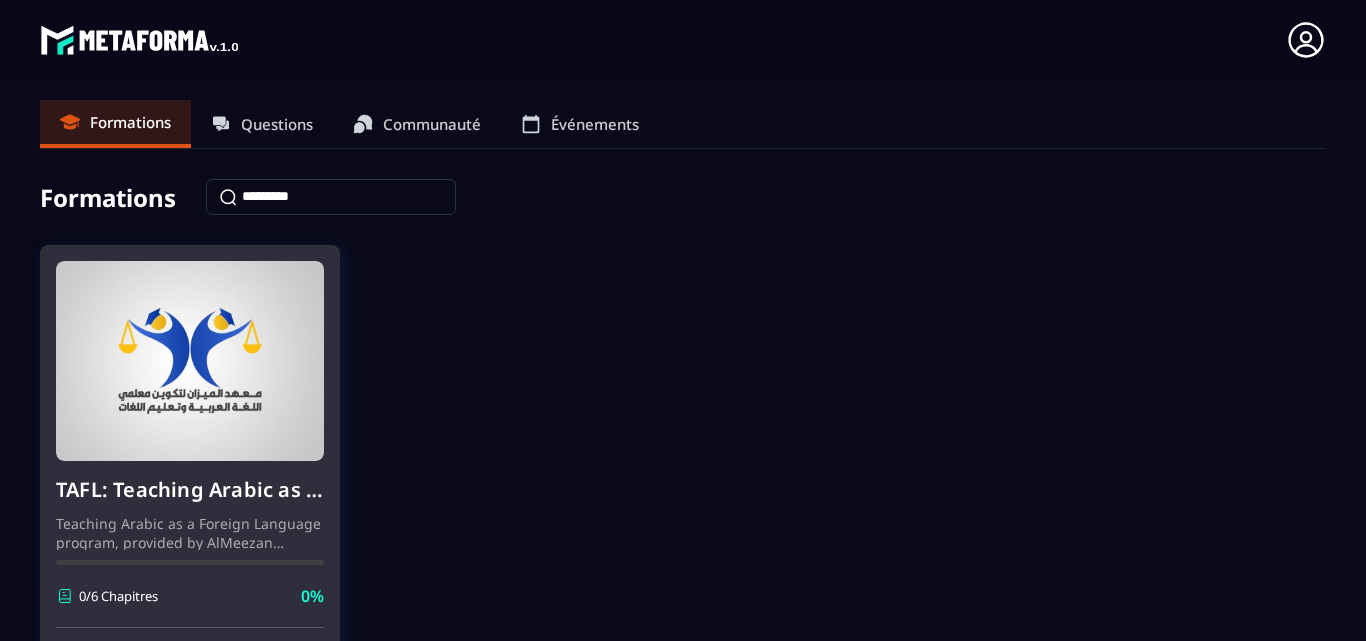 click on "TAFL: Teaching Arabic as a Foreign Language program - June" at bounding box center (190, 490) 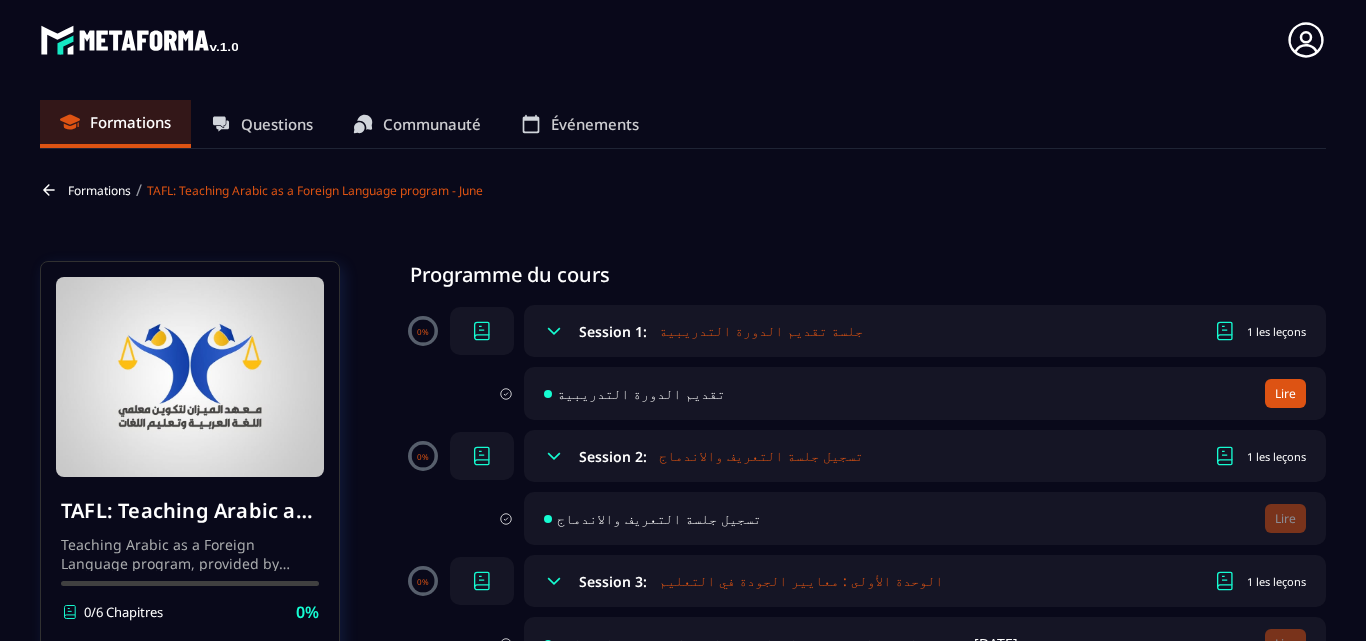 click 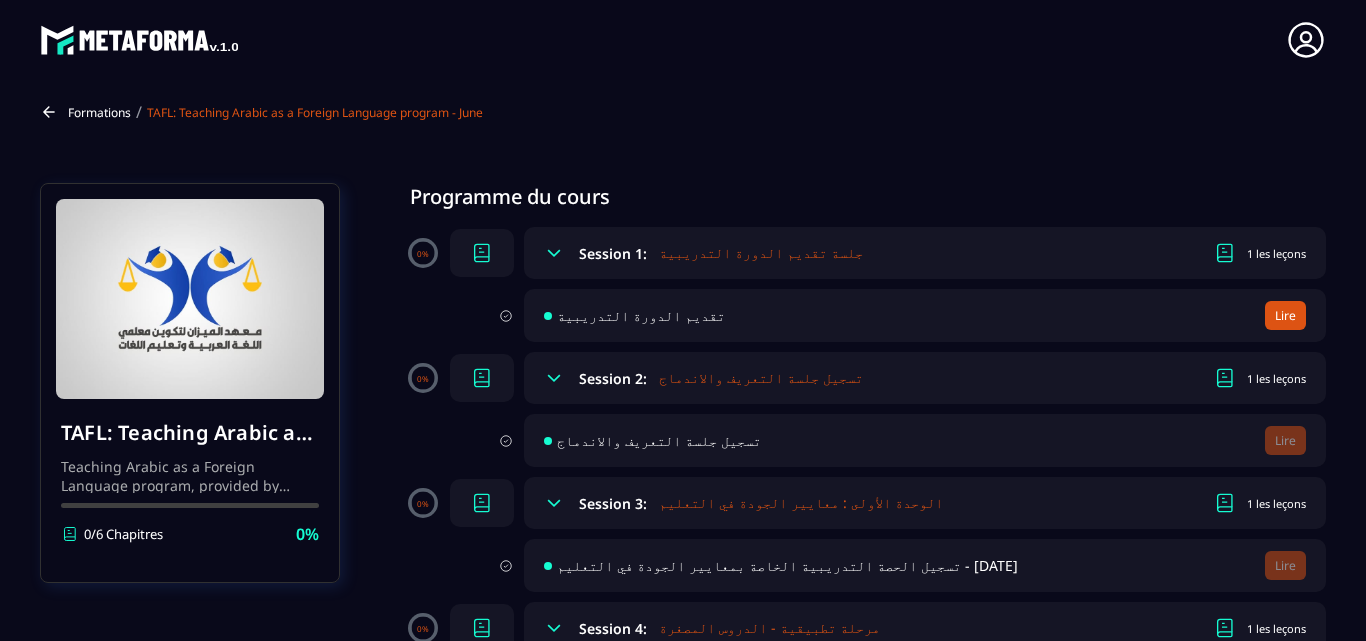 scroll, scrollTop: 80, scrollLeft: 0, axis: vertical 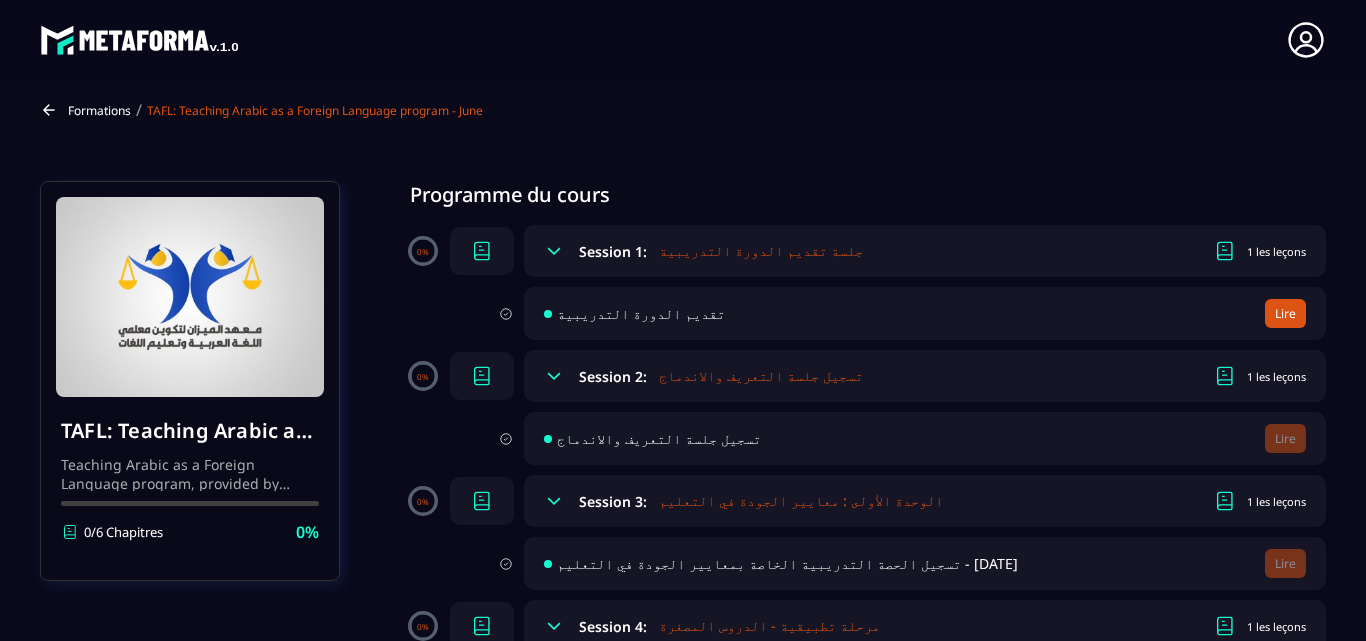 click on "Session 1:" at bounding box center (613, 251) 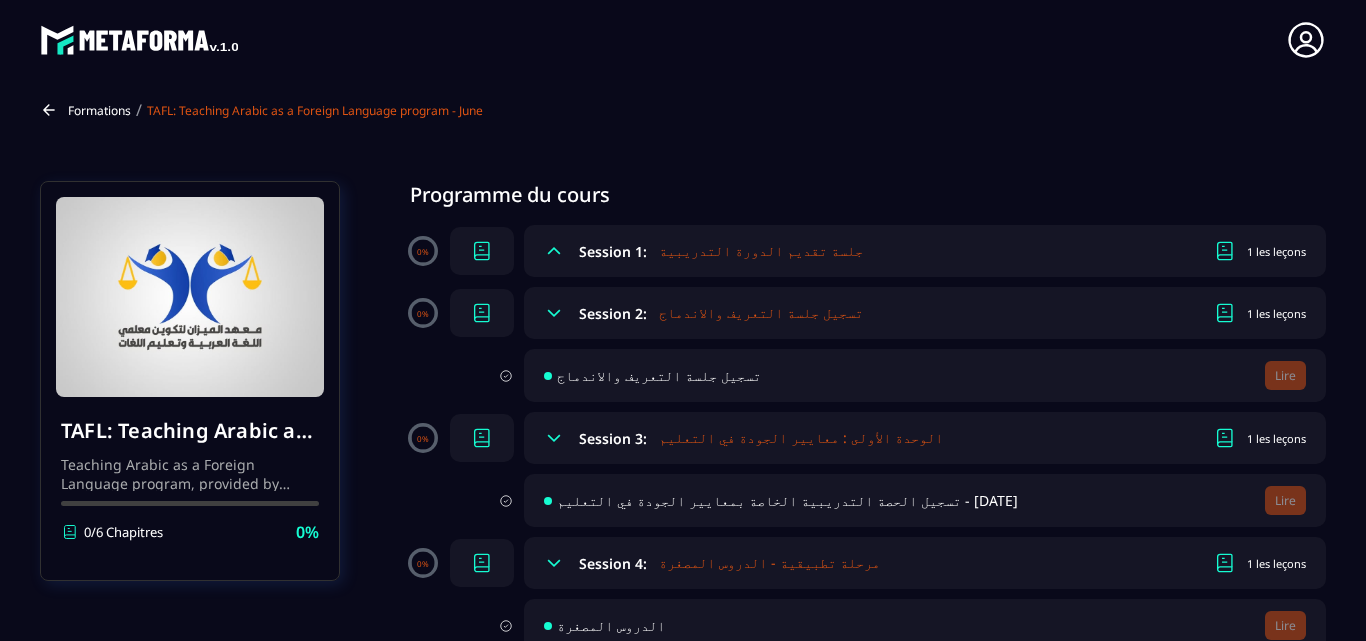 click 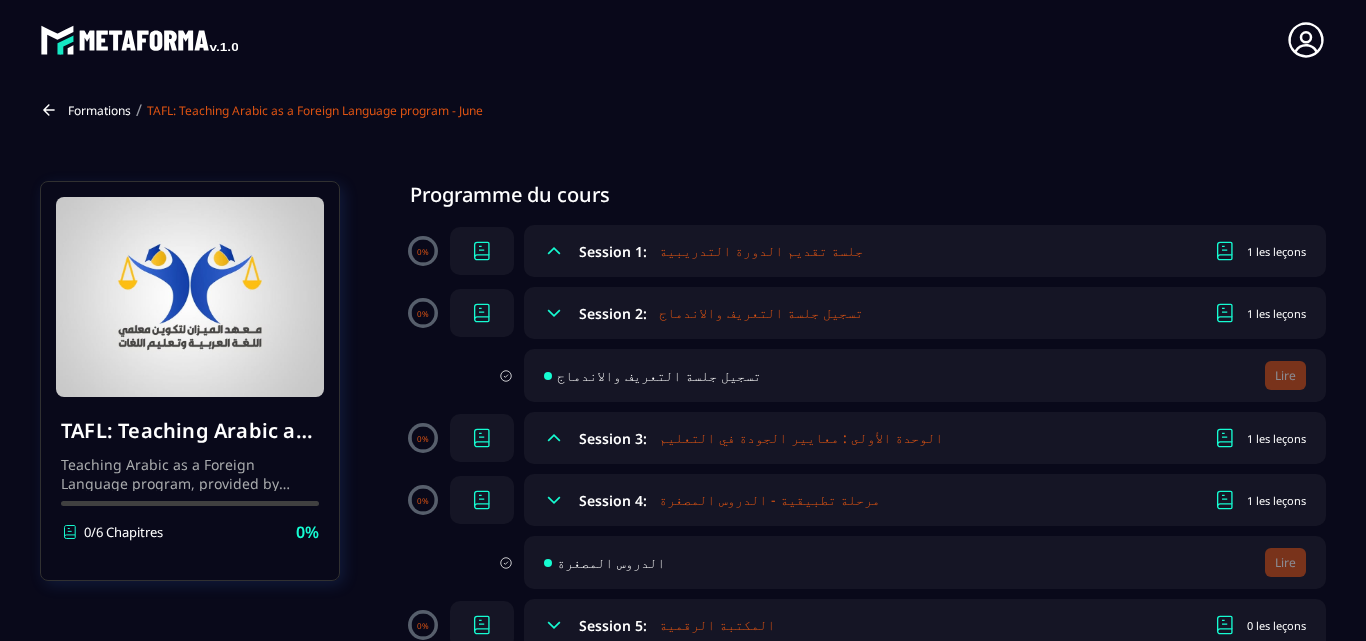 click 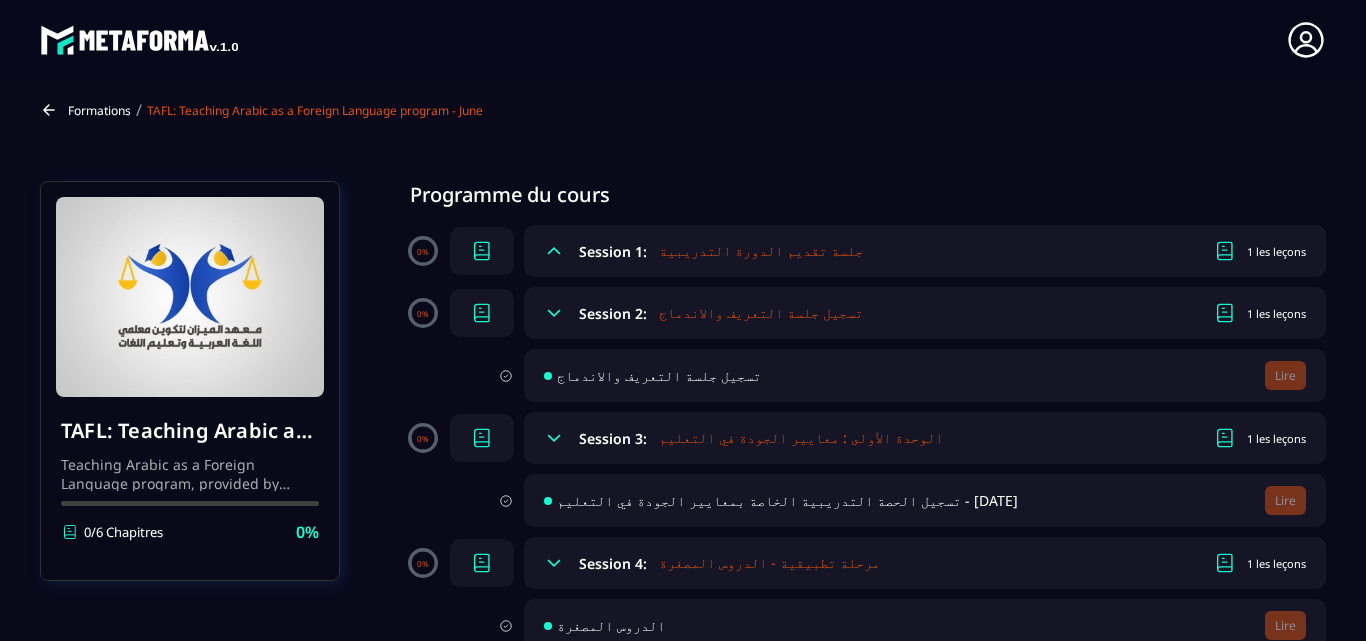 click on "تسجيل الحصة التدريبية الخاصة بمعايير الجودة في التعليم - [DATE]" at bounding box center [787, 500] 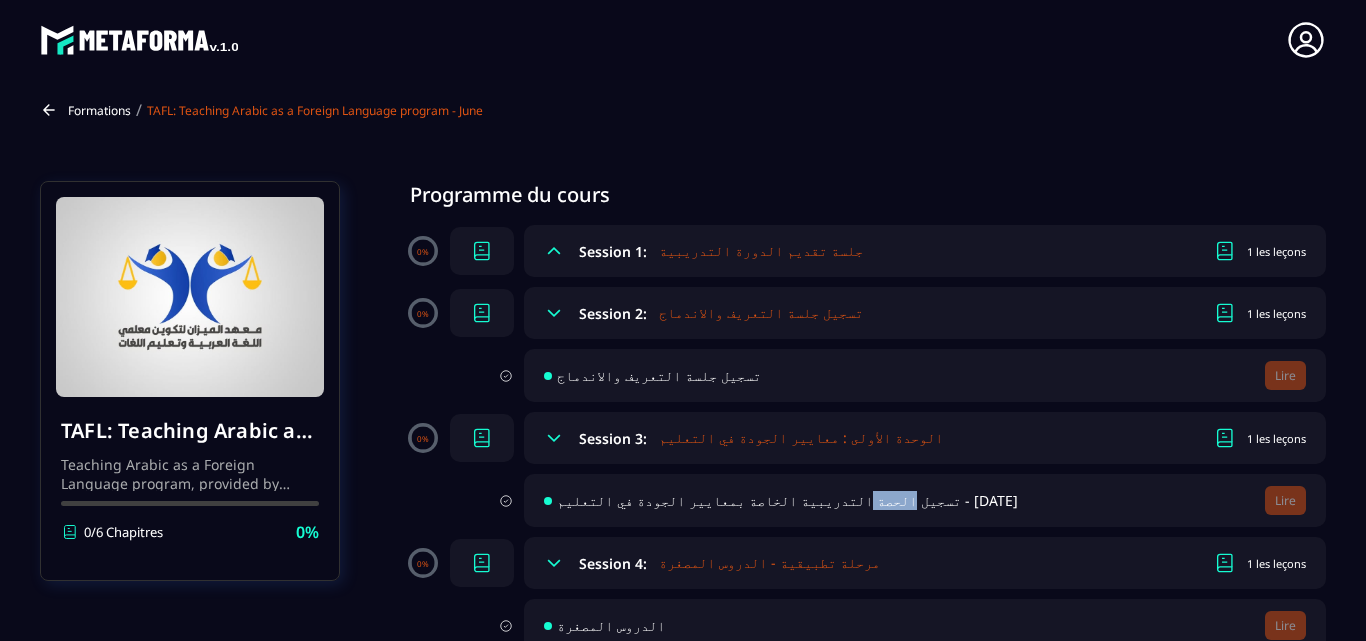 click on "تسجيل الحصة التدريبية الخاصة بمعايير الجودة في التعليم - [DATE]" at bounding box center (787, 500) 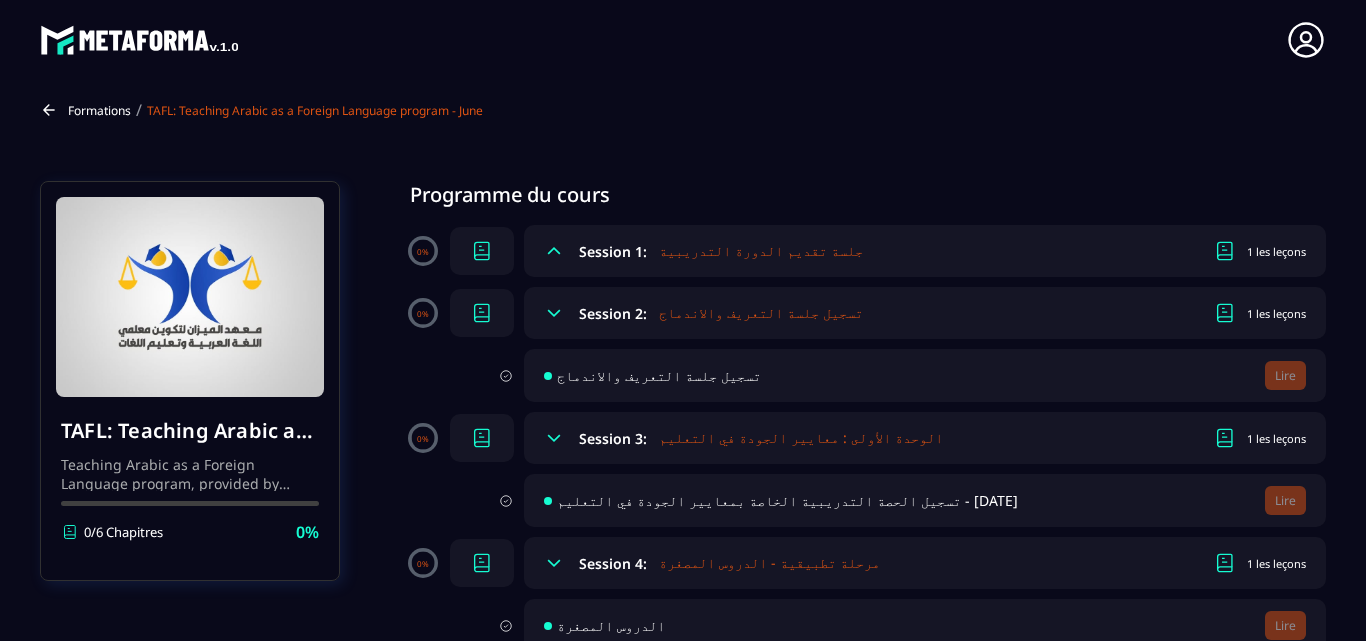 click on "تسجيل الحصة التدريبية الخاصة بمعايير الجودة في التعليم - [DATE]" at bounding box center (787, 500) 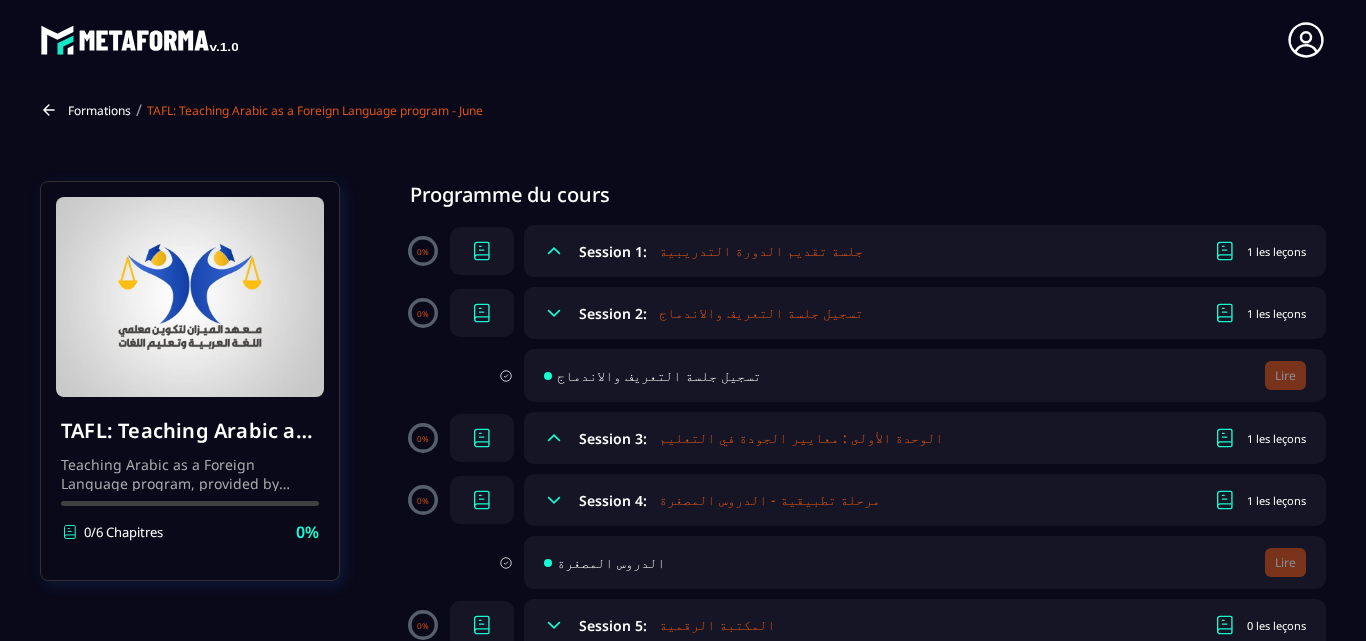 click on "1 les leçons" at bounding box center [1276, 438] 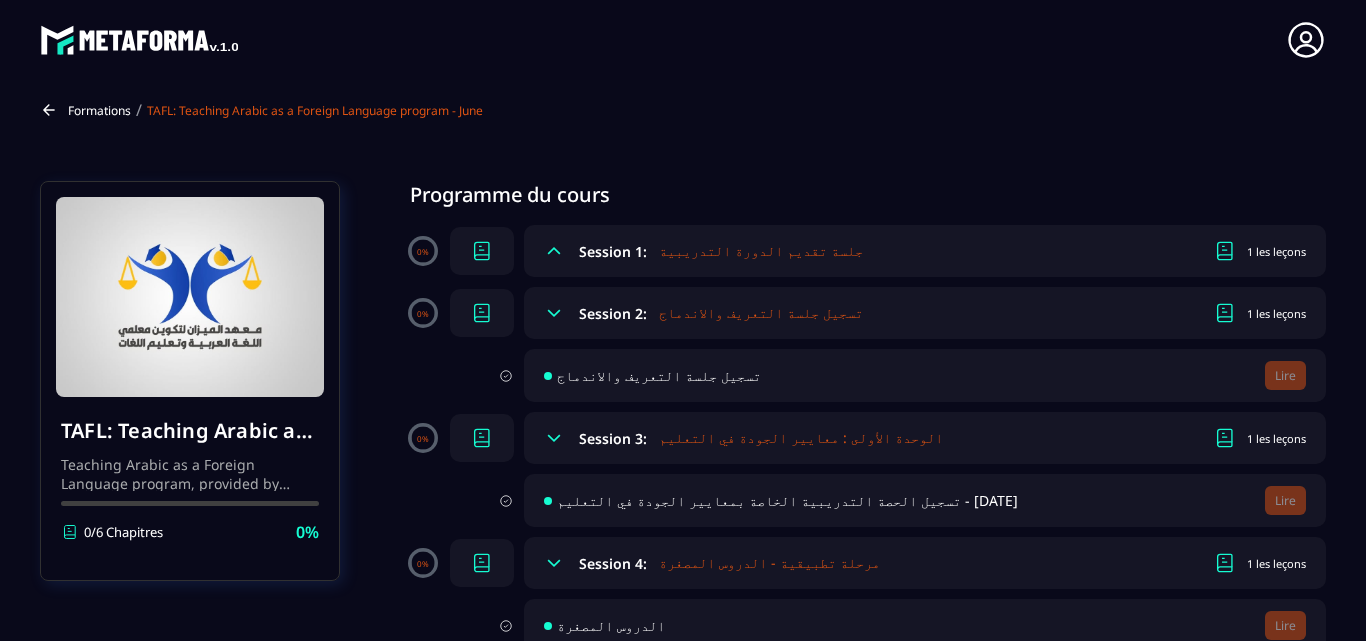 click on "1 les leçons" at bounding box center [1276, 438] 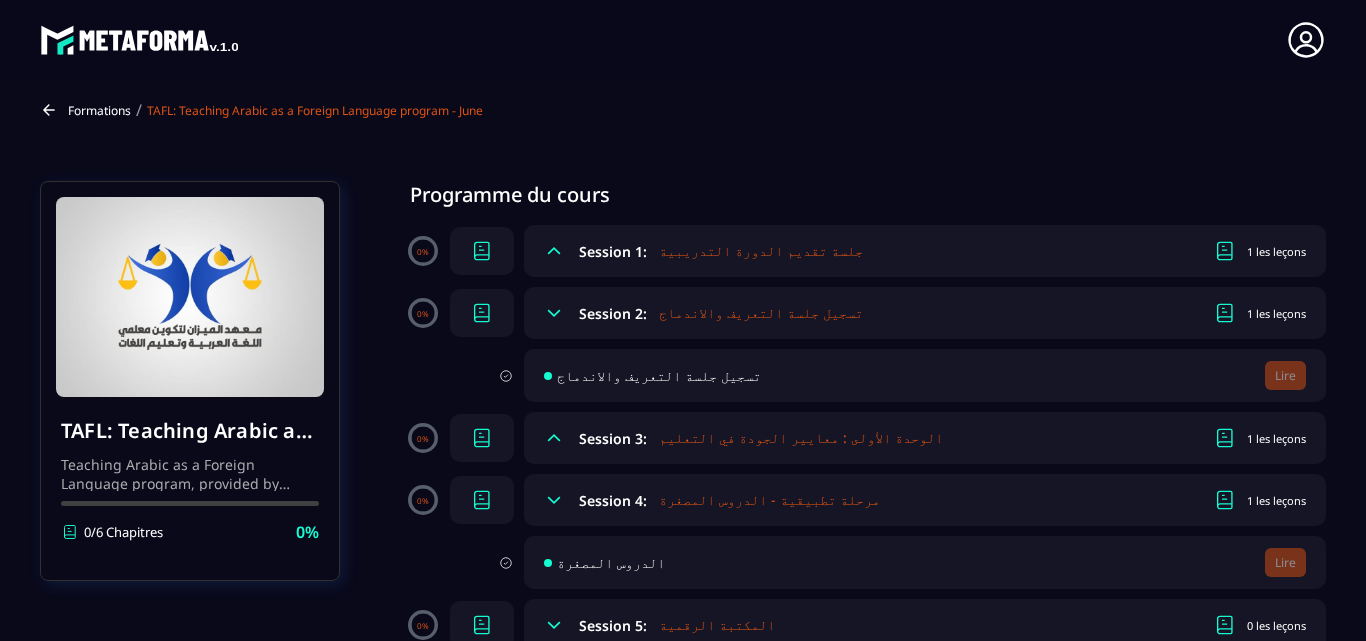 click 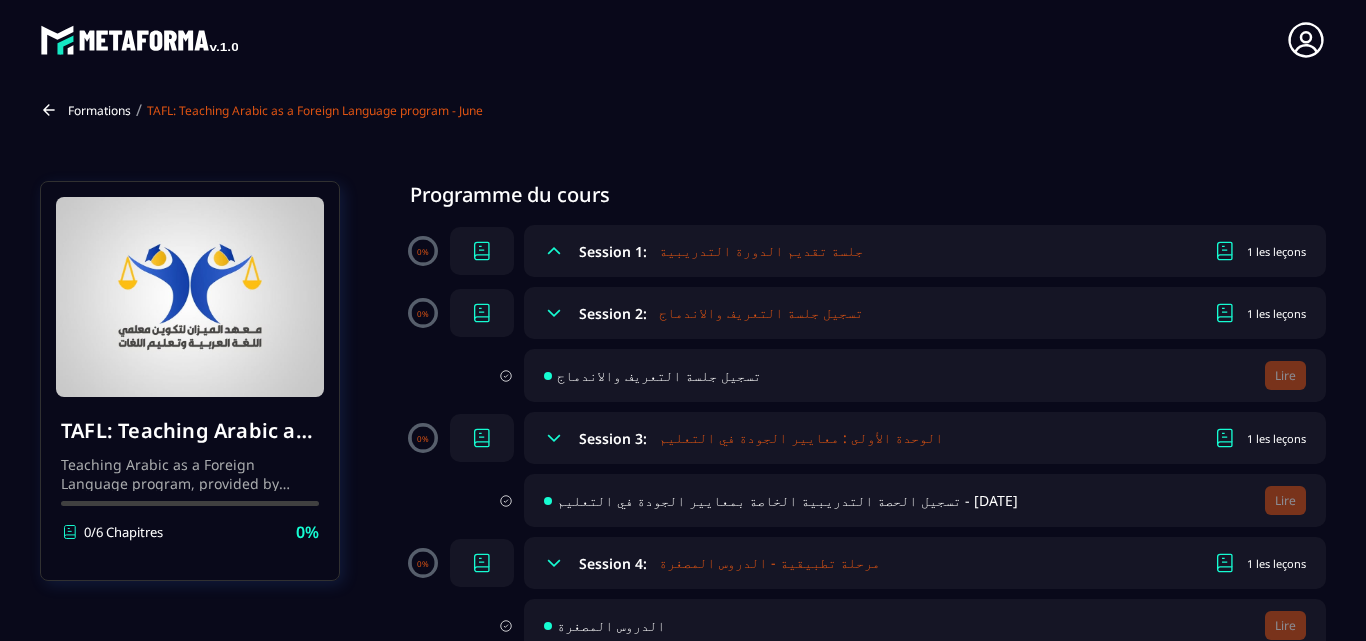 click 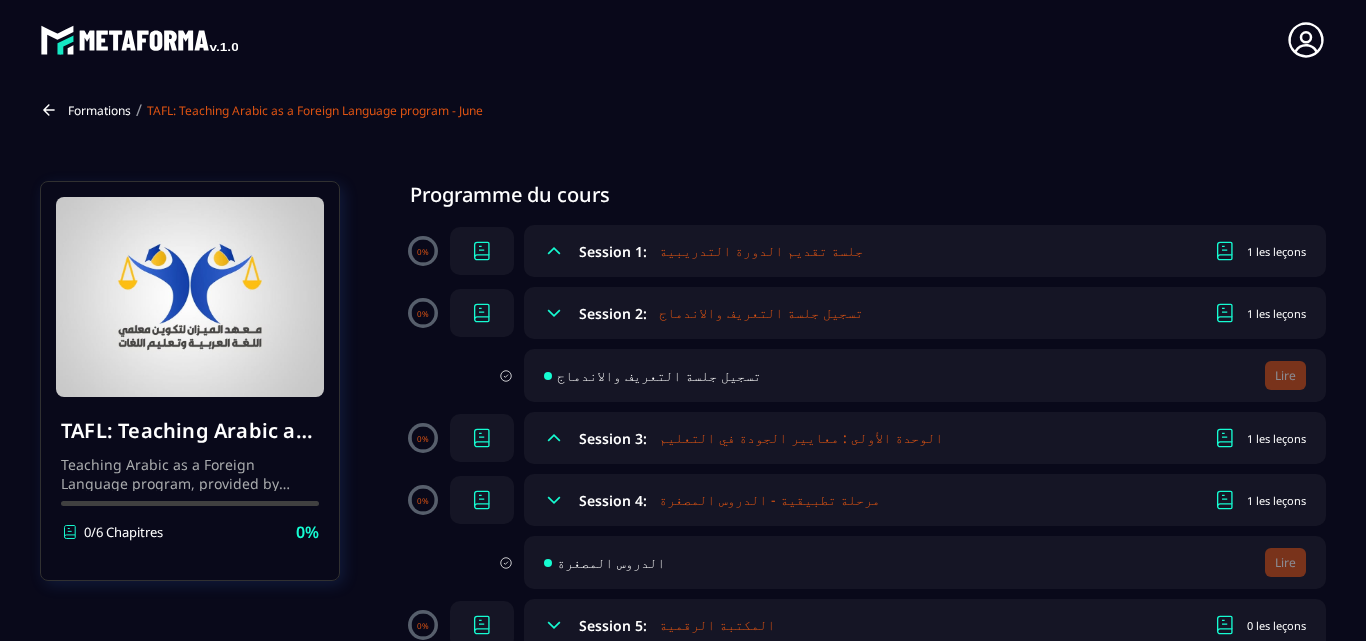 click on "الوحدة الأولى : معايير الجودة في التعليم" at bounding box center [801, 438] 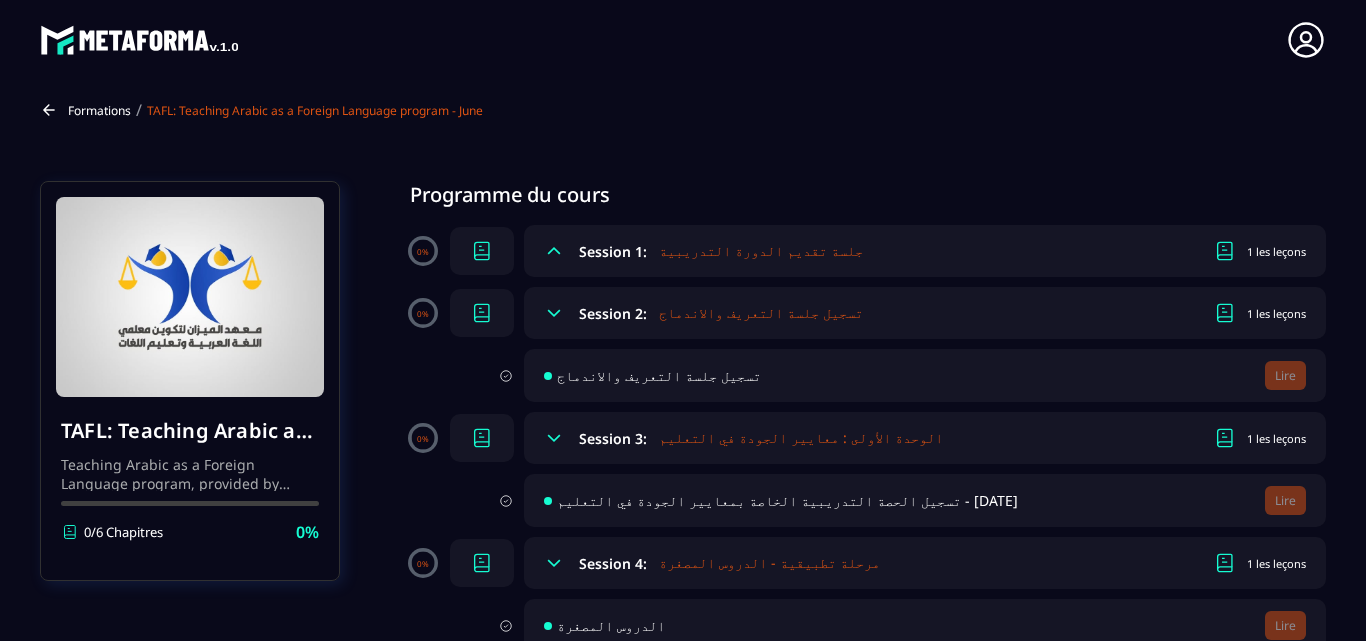 click on "مرحلة تطبيقية - الدروس المصغرة" at bounding box center [769, 563] 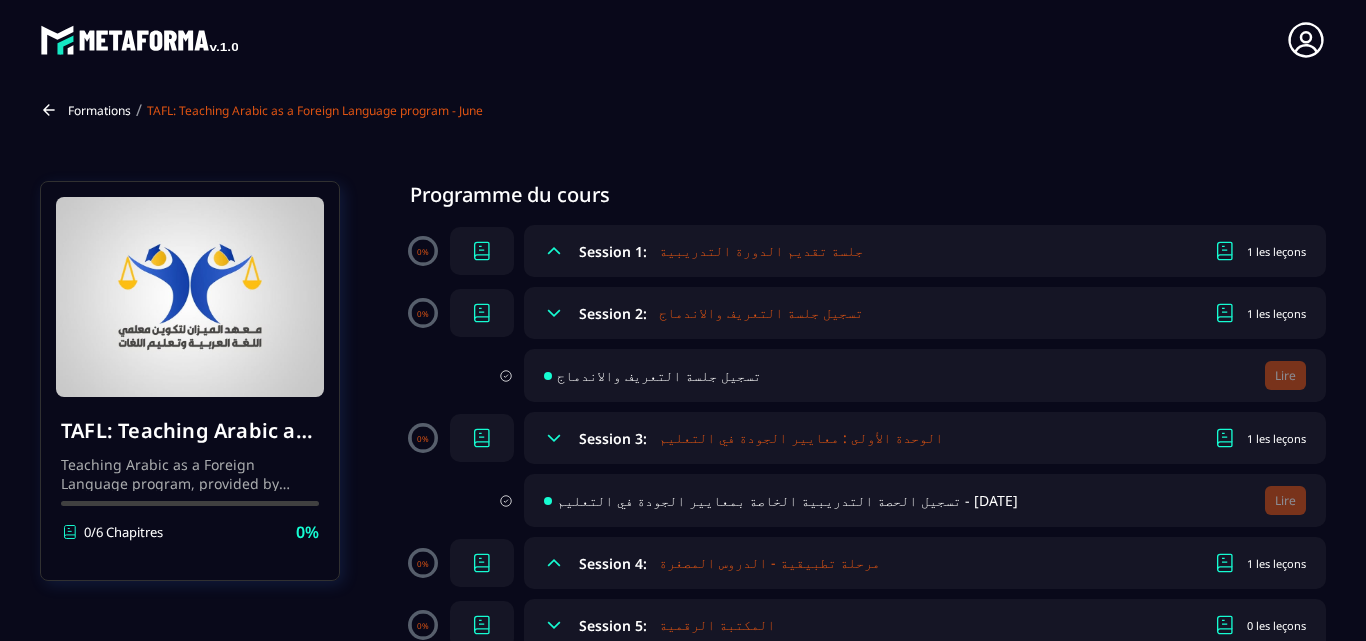 click on "مرحلة تطبيقية - الدروس المصغرة" at bounding box center (769, 563) 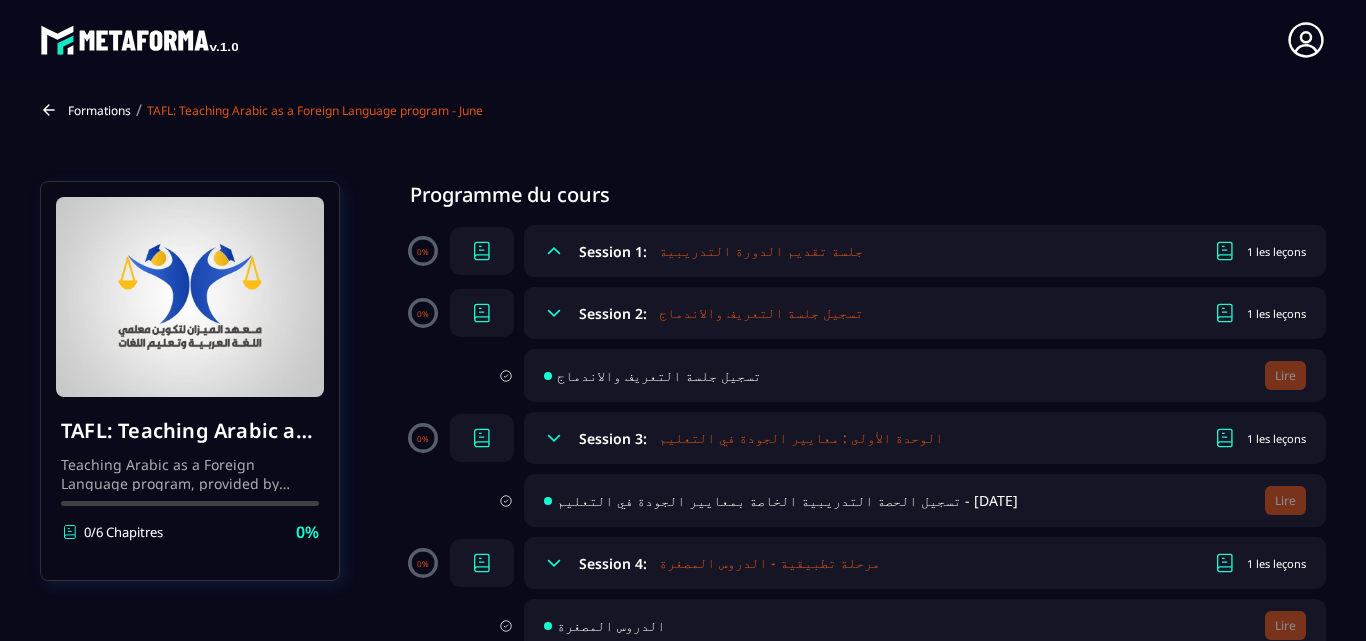 click on "Formations Questions Communauté Événements Formations / TAFL: Teaching Arabic as a Foreign Language program - June TAFL: Teaching Arabic as a Foreign Language program - June Teaching Arabic as a Foreign Language program, provided by AlMeezan Academy in the [GEOGRAPHIC_DATA] 0/6 Chapitres 0%  Programme du cours 0% Session 1:  جلسة تقديم الدورة التدريبية 1 les leçons 0% Session 2:  تسجيل جلسة التعريف والاندماج 1 les leçons تسجيل جلسة التعريف والاندماج Lire 0% Session 3:  الوحدة الأولى : معايير الجودة في التعليم 1 les leçons تسجيل الحصة التدريبية الخاصة بمعايير الجودة في التعليم - [DATE] Lire 0% Session 4:  مرحلة تطبيقية - الدروس المصغرة 1 les leçons الدروس المصغرة Lire 0% Session 5:  المكتبة الرقمية 0 les leçons 0% Session 6:  حفلة نهاية العام 1 les leçons فيديوهات 0%" 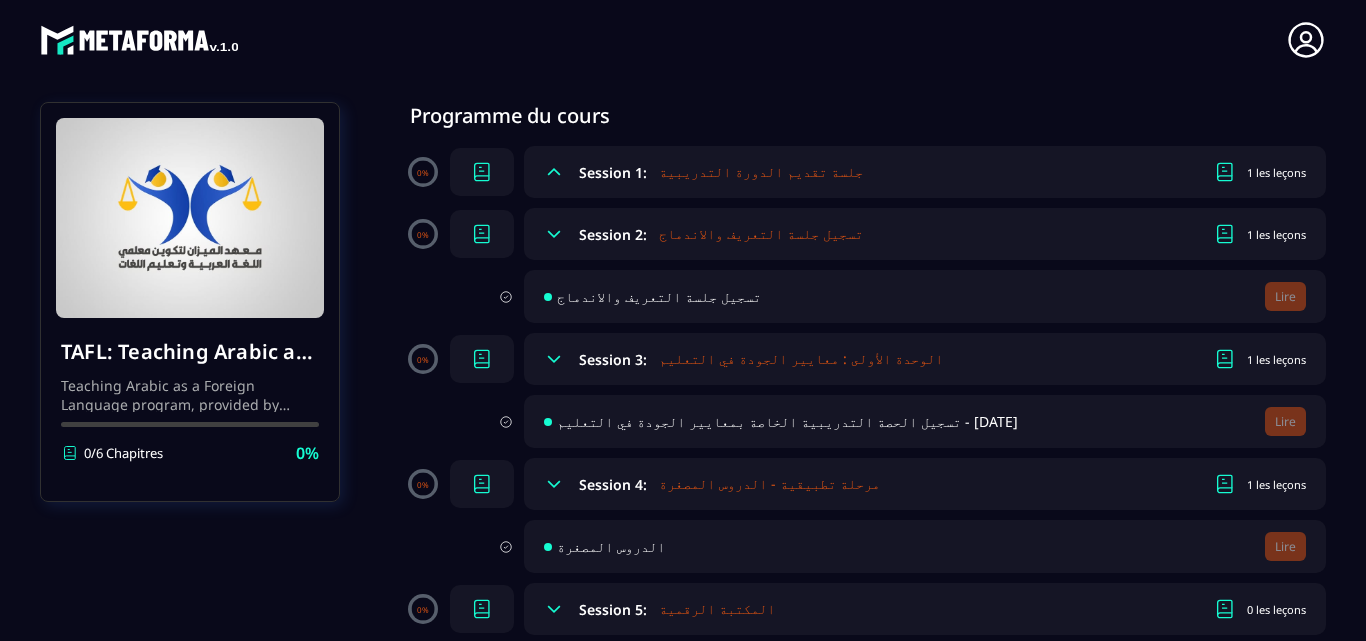 scroll, scrollTop: 160, scrollLeft: 0, axis: vertical 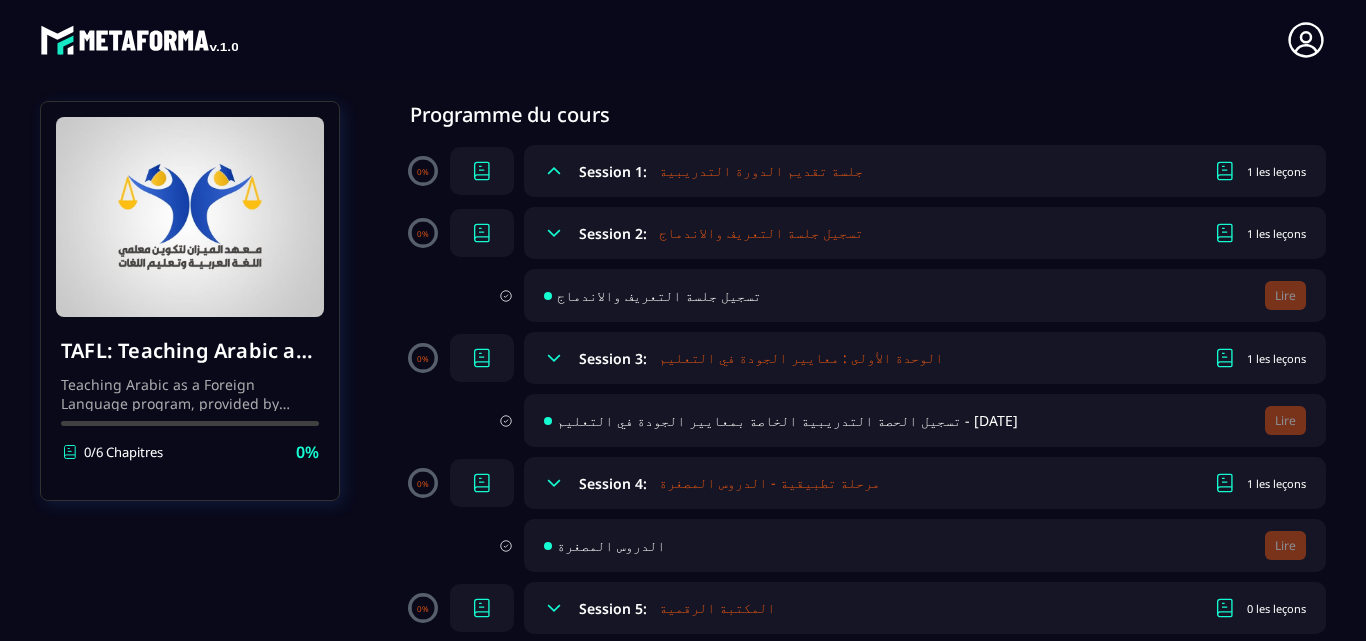click on "Session 4:" at bounding box center (613, 483) 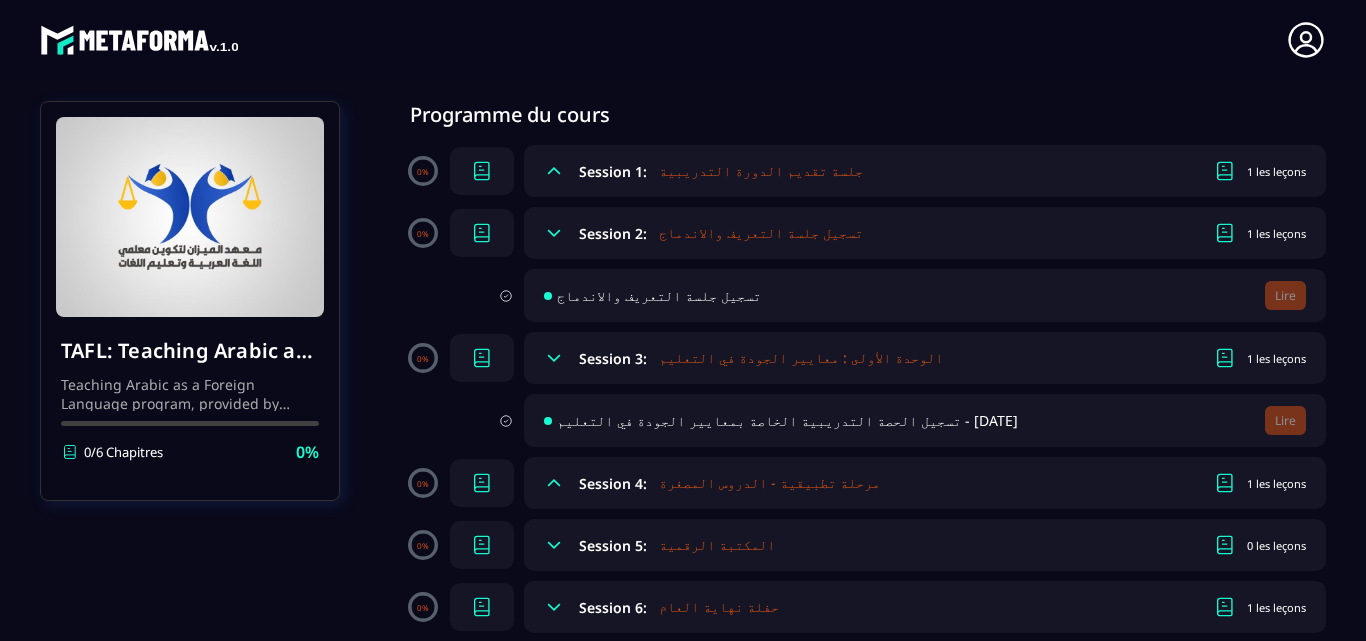 click on "Session 4:" at bounding box center (613, 483) 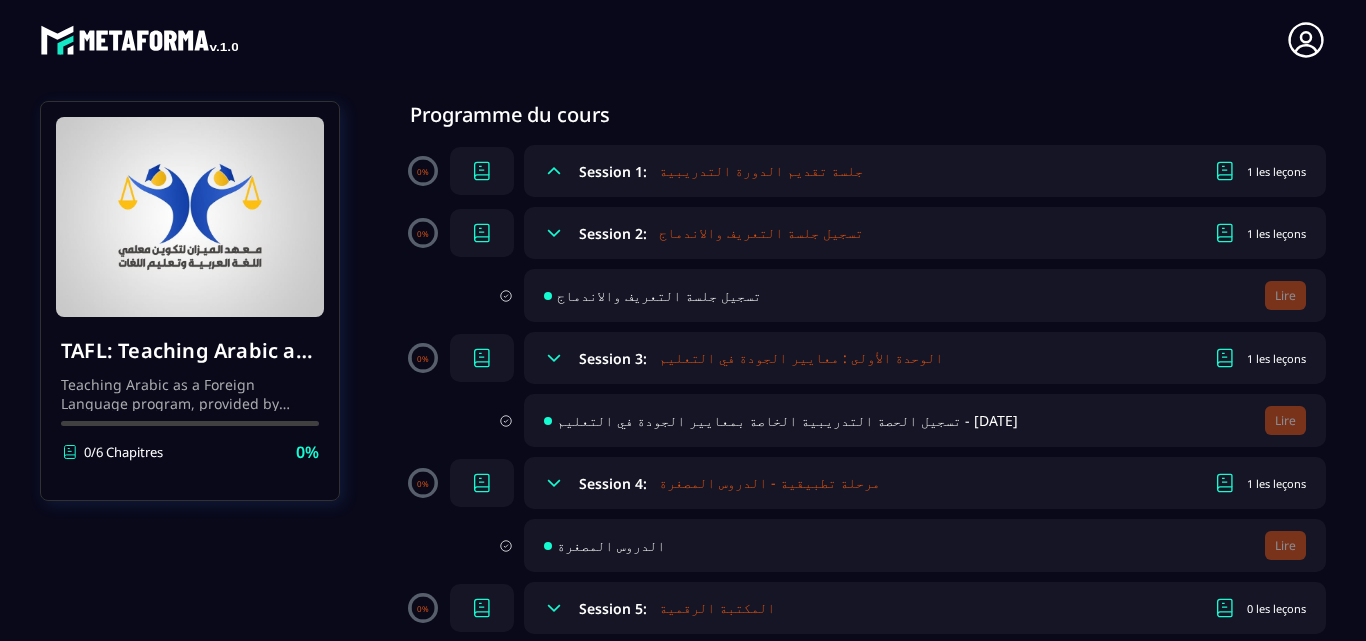 click on "Session 3:" at bounding box center (613, 358) 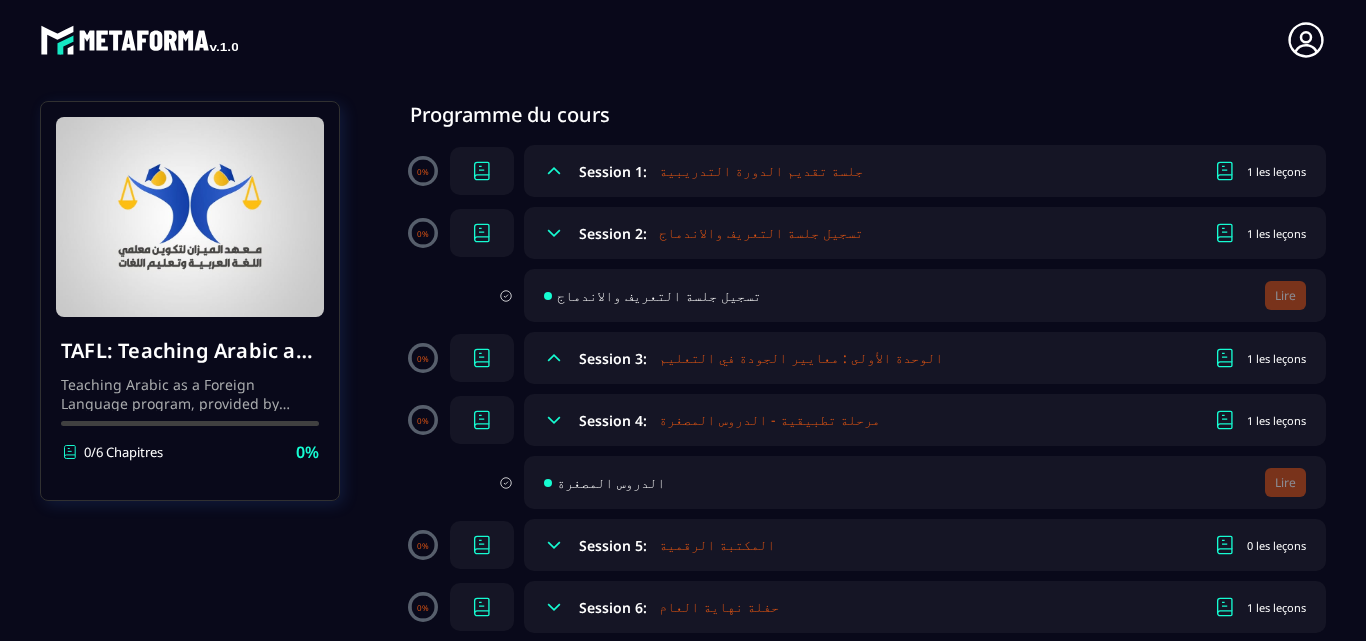 click on "Session 3:" at bounding box center [613, 358] 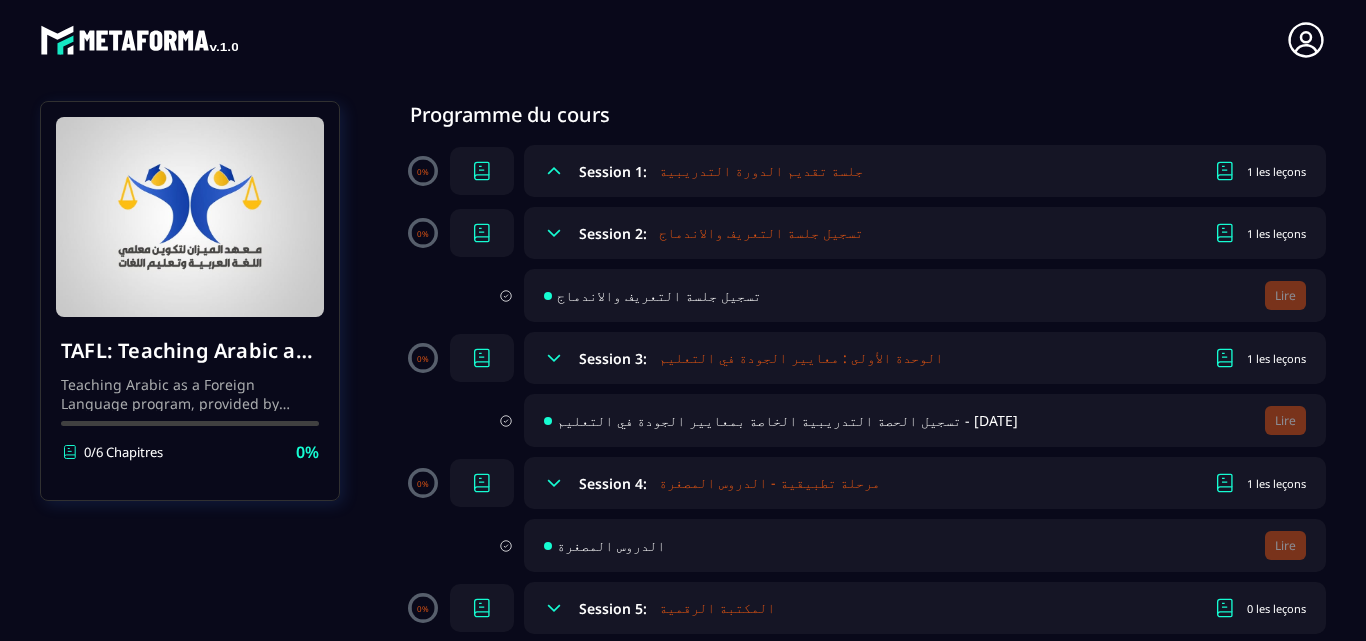 click on "الوحدة الأولى : معايير الجودة في التعليم" at bounding box center (801, 358) 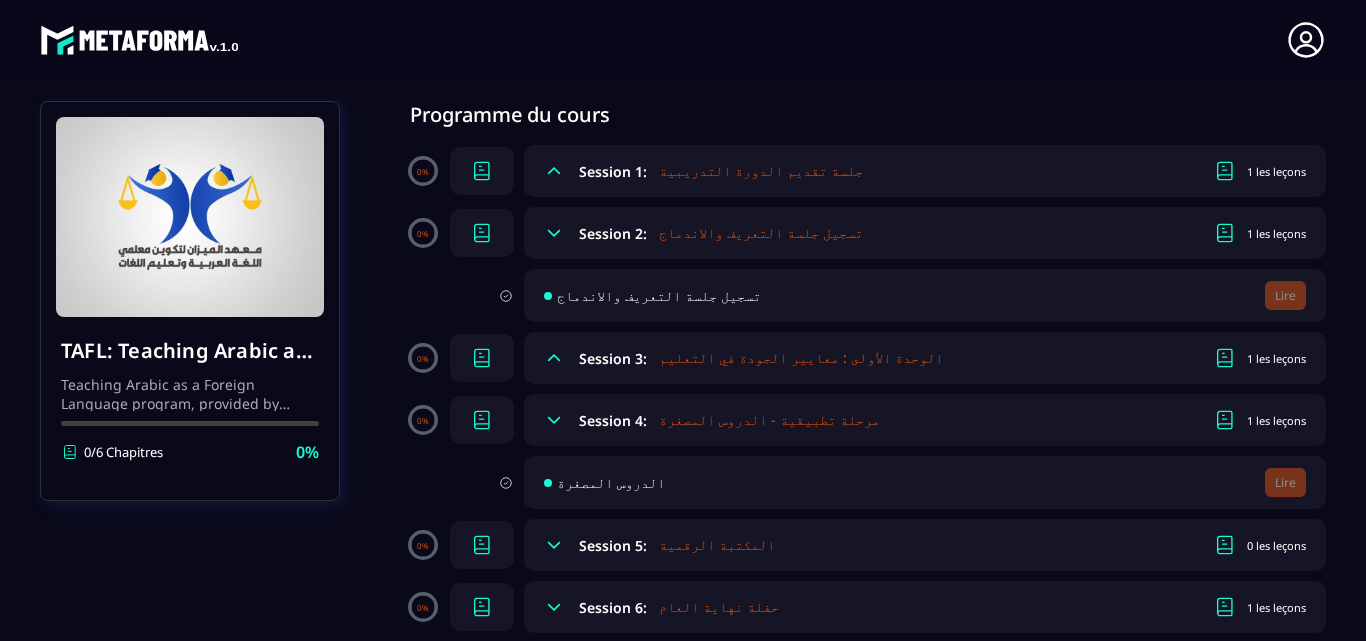 click on "الوحدة الأولى : معايير الجودة في التعليم" at bounding box center [801, 358] 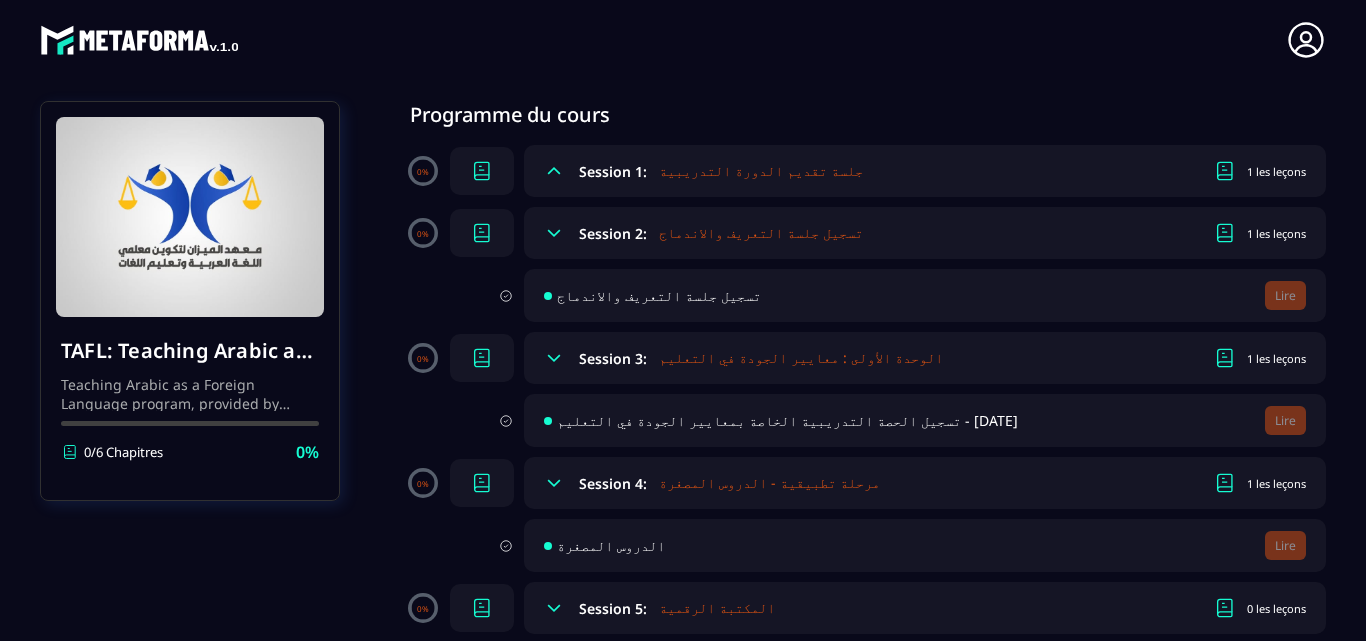 click on "Session 1:" at bounding box center [613, 171] 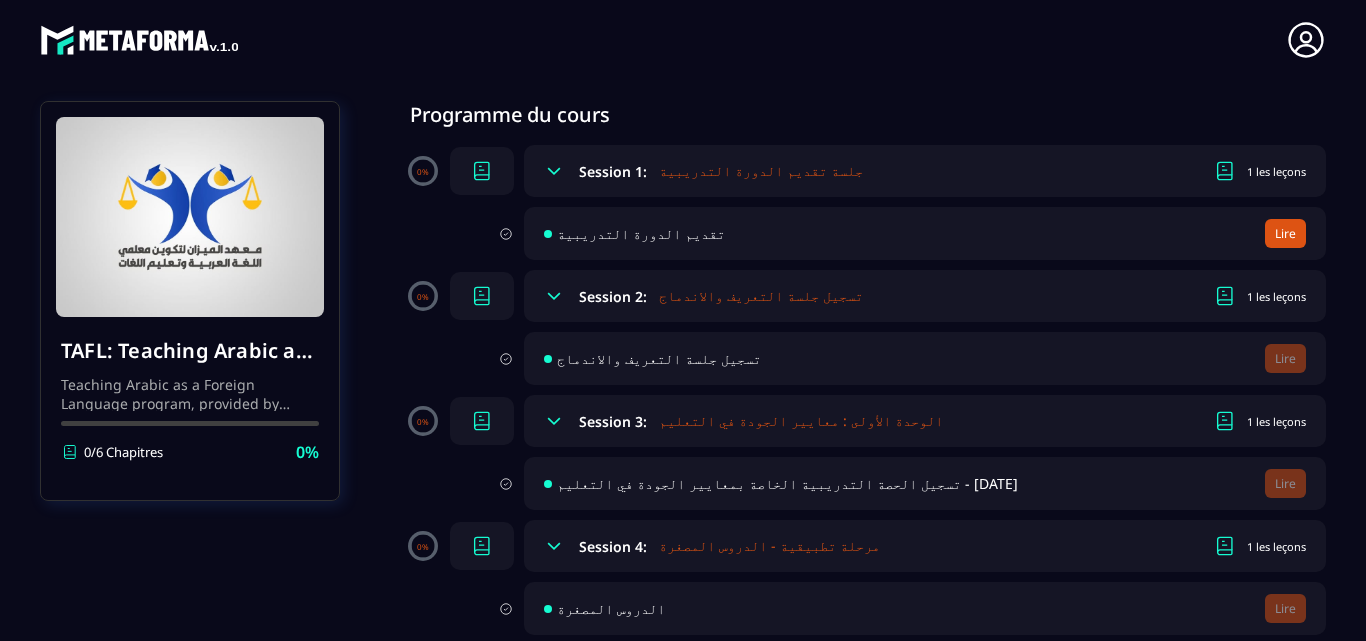 click on "Lire" at bounding box center (1285, 233) 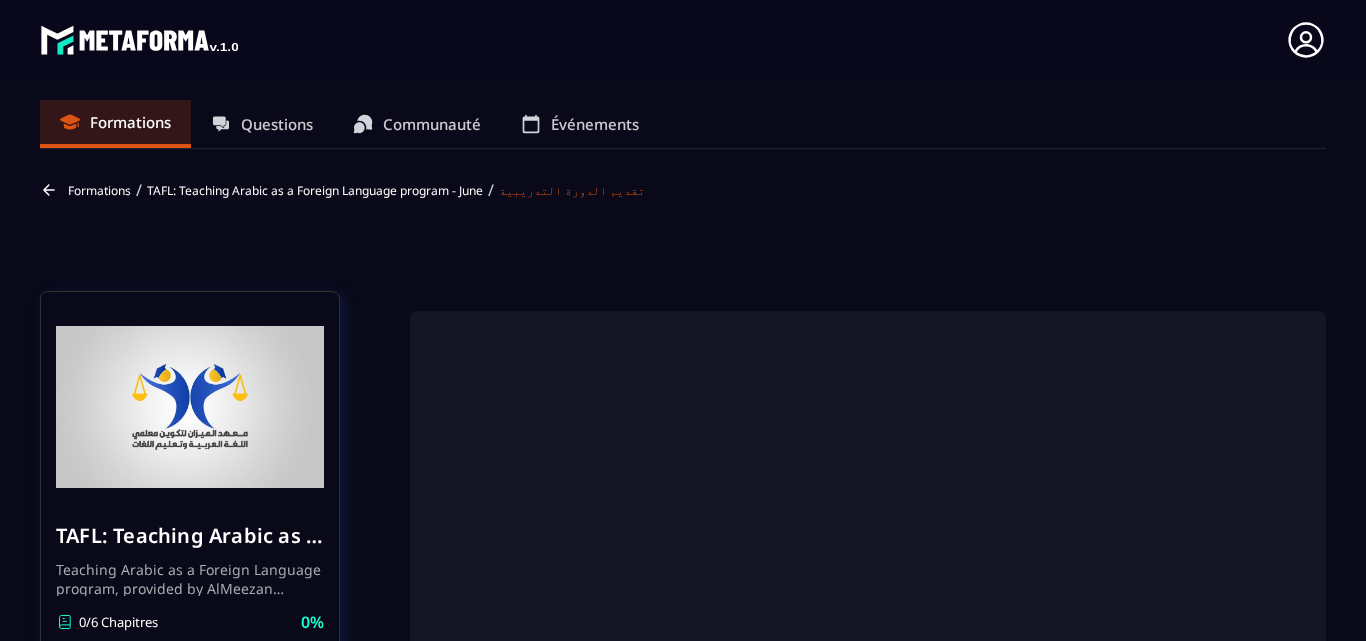 scroll, scrollTop: 8, scrollLeft: 0, axis: vertical 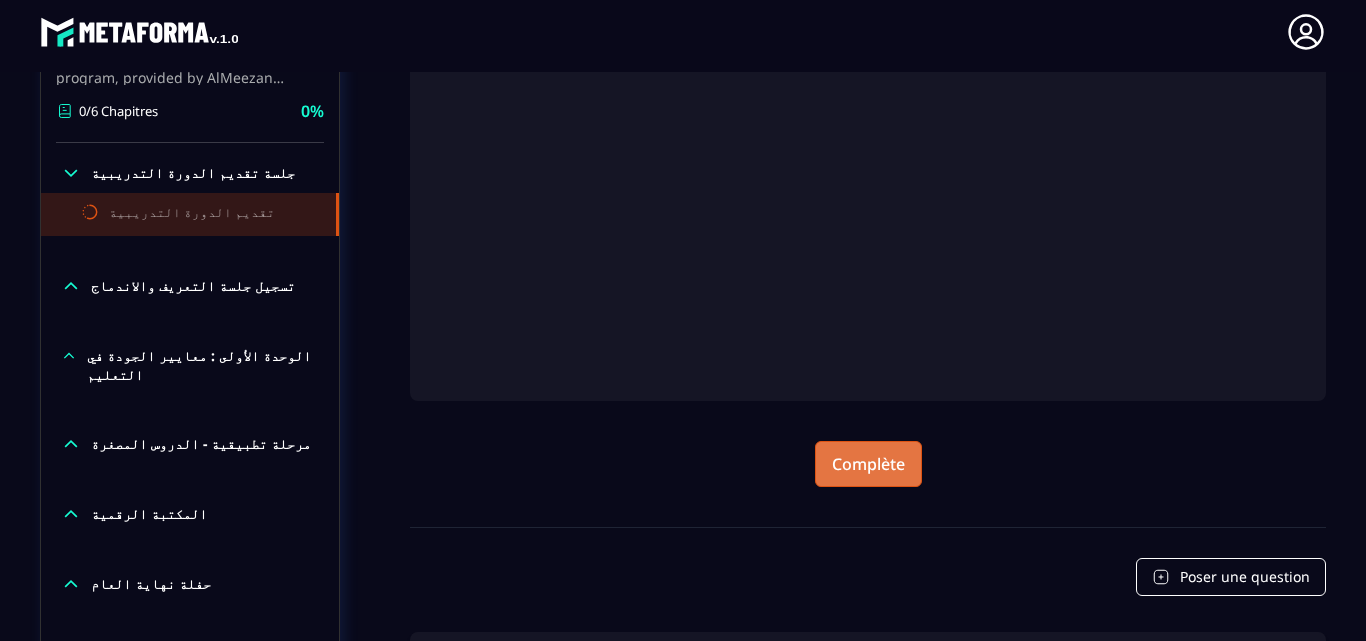 click on "Complète" at bounding box center (868, 464) 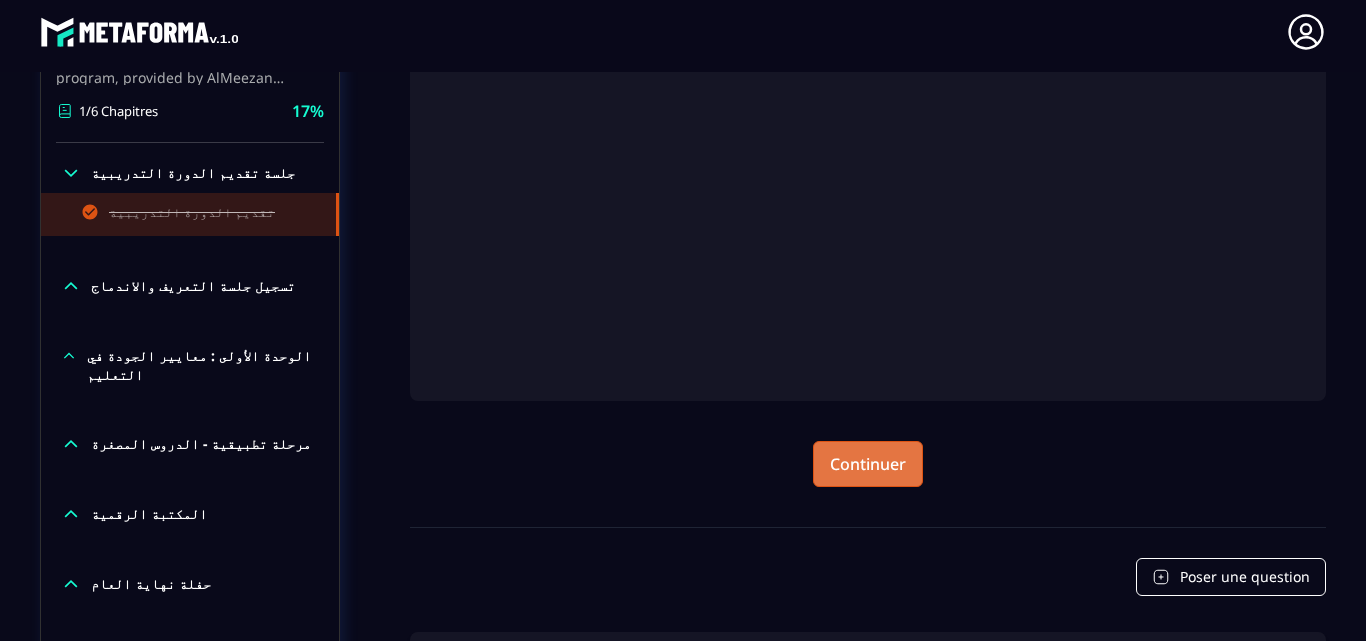 click on "Continuer" at bounding box center [868, 464] 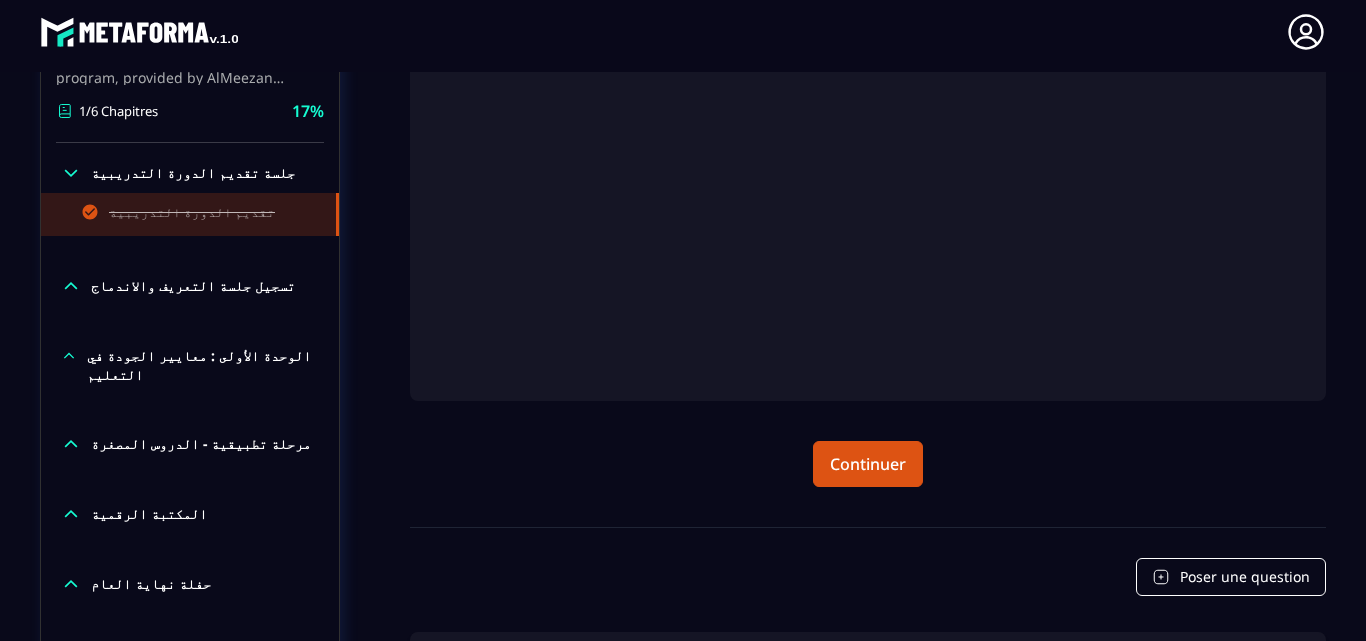 click on "تسجيل جلسة التعريف والاندماج" at bounding box center [193, 286] 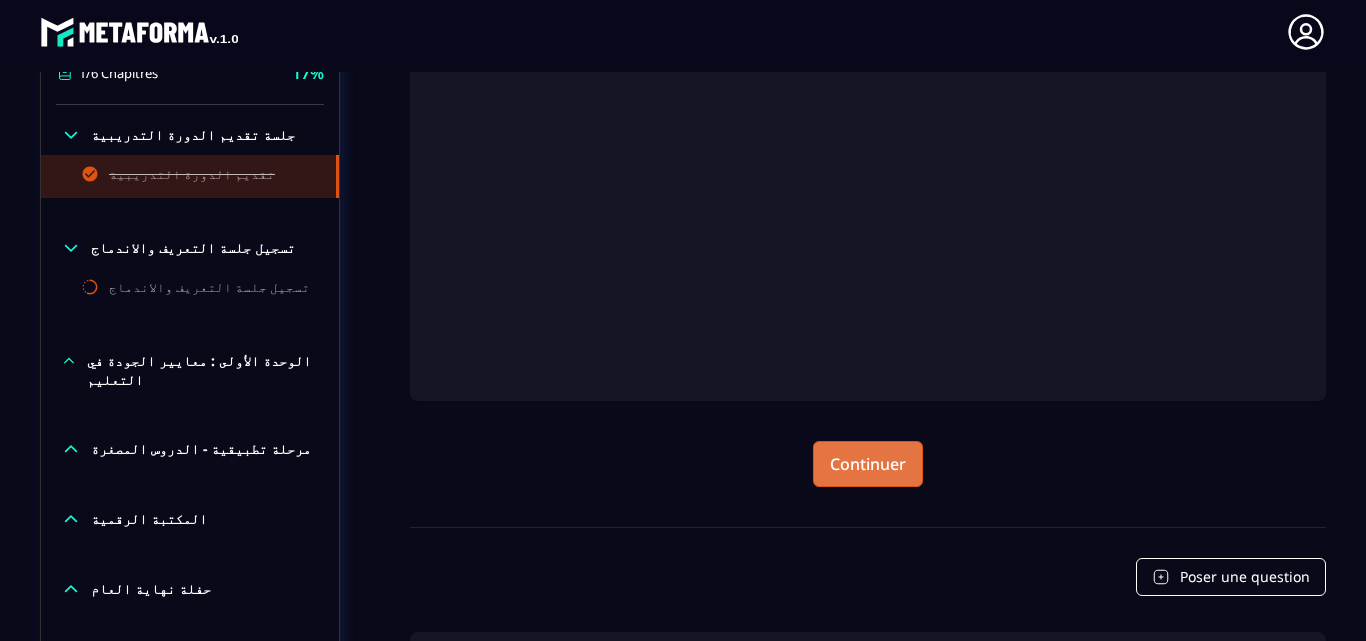 click on "Continuer" at bounding box center (868, 464) 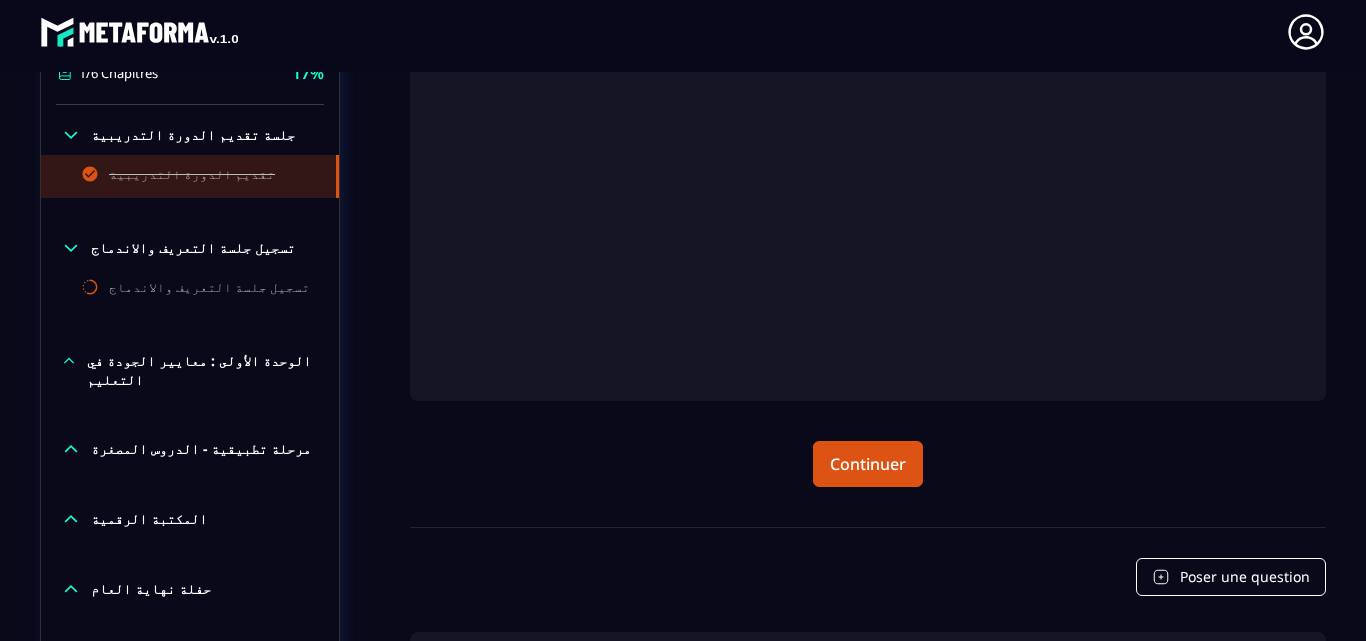 click on "تسجيل جلسة التعريف والاندماج" at bounding box center [193, 248] 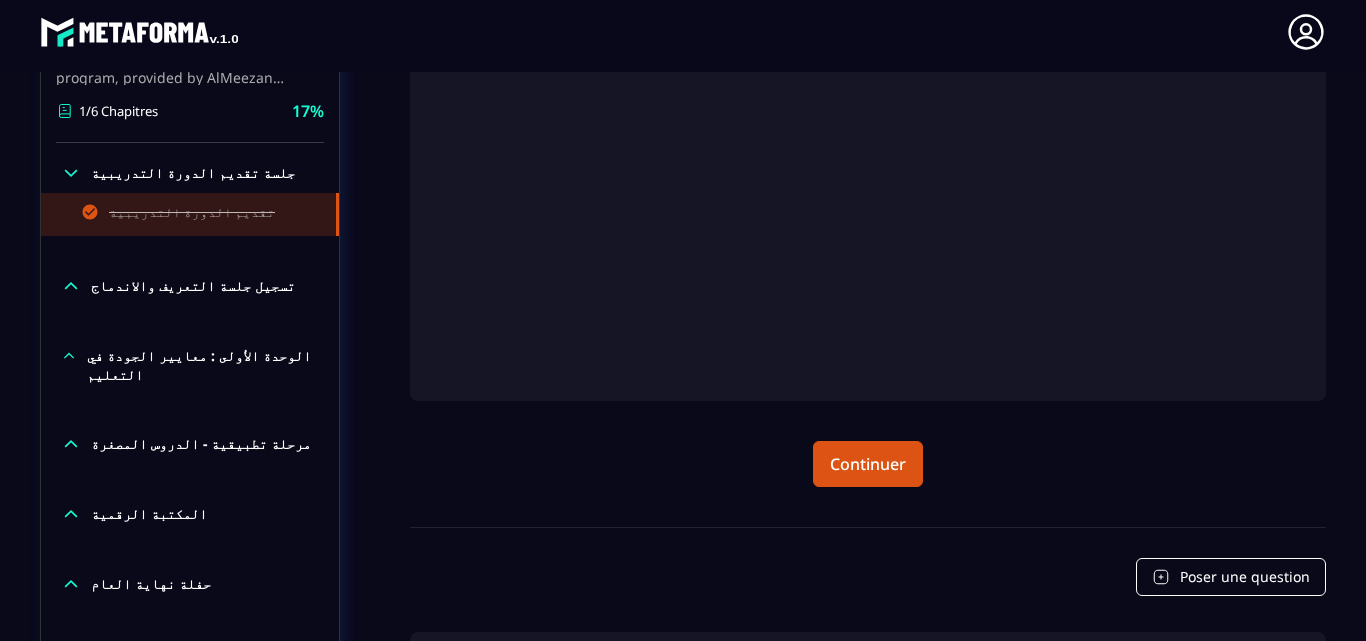 click on "تسجيل جلسة التعريف والاندماج" at bounding box center (193, 286) 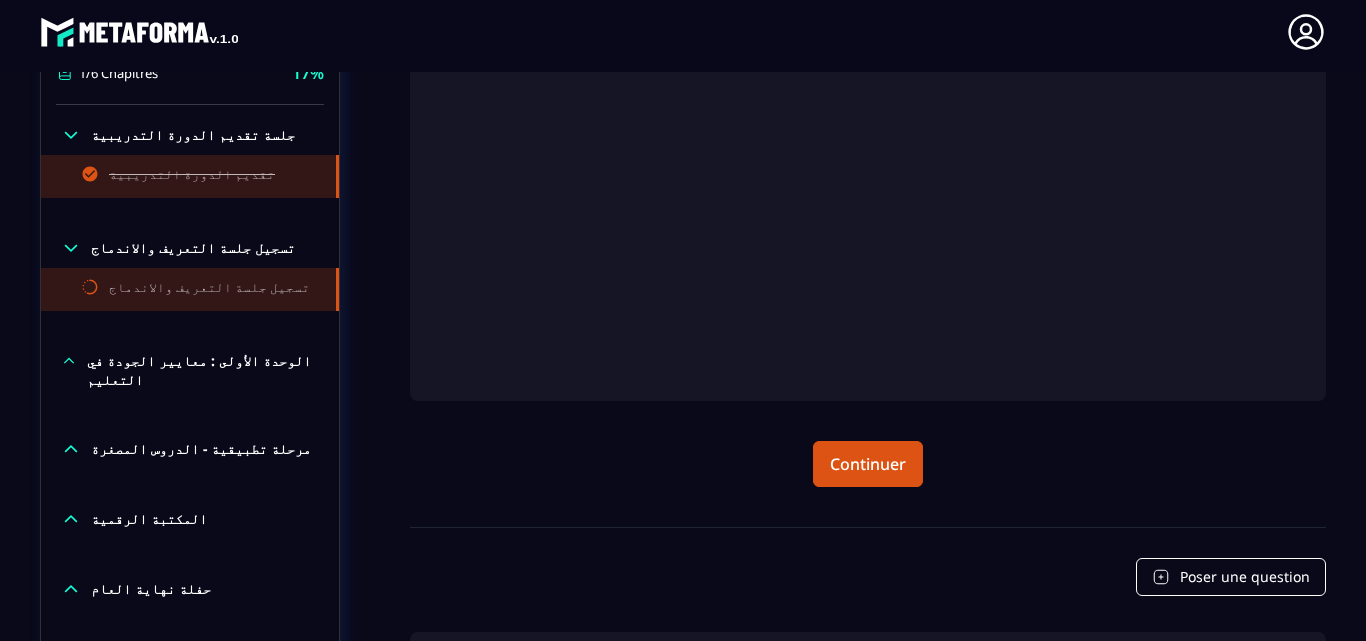 click on "تسجيل جلسة التعريف والاندماج" 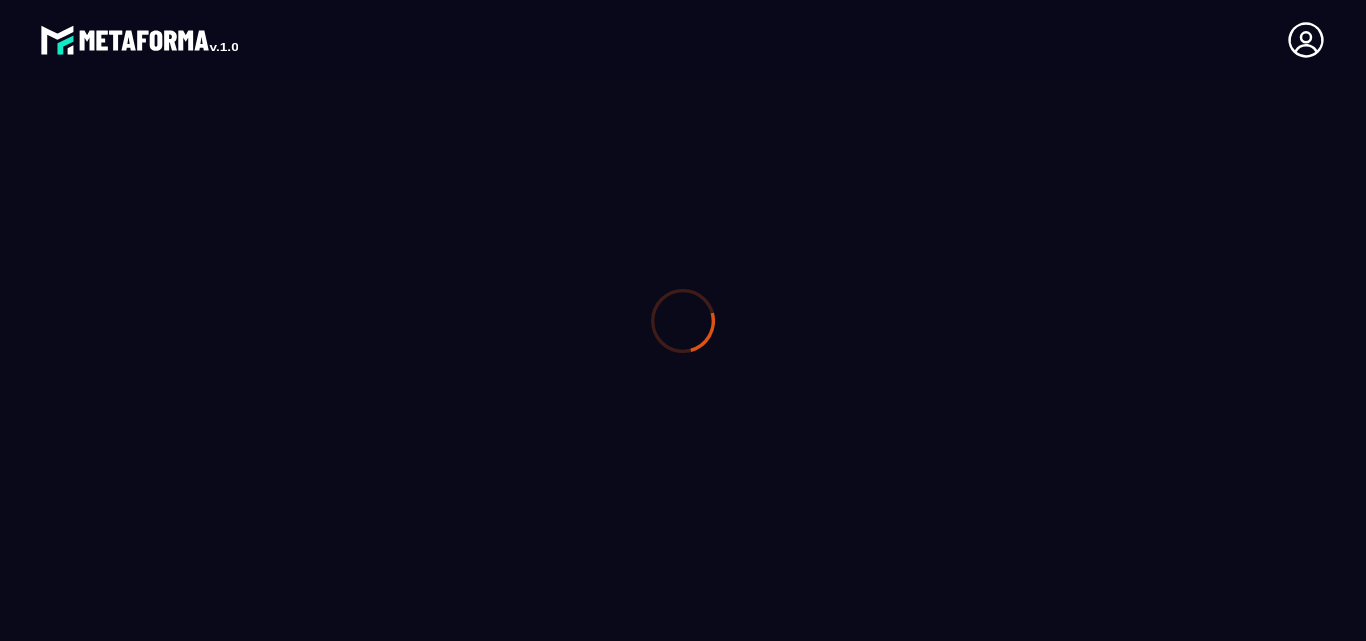 scroll, scrollTop: 0, scrollLeft: 0, axis: both 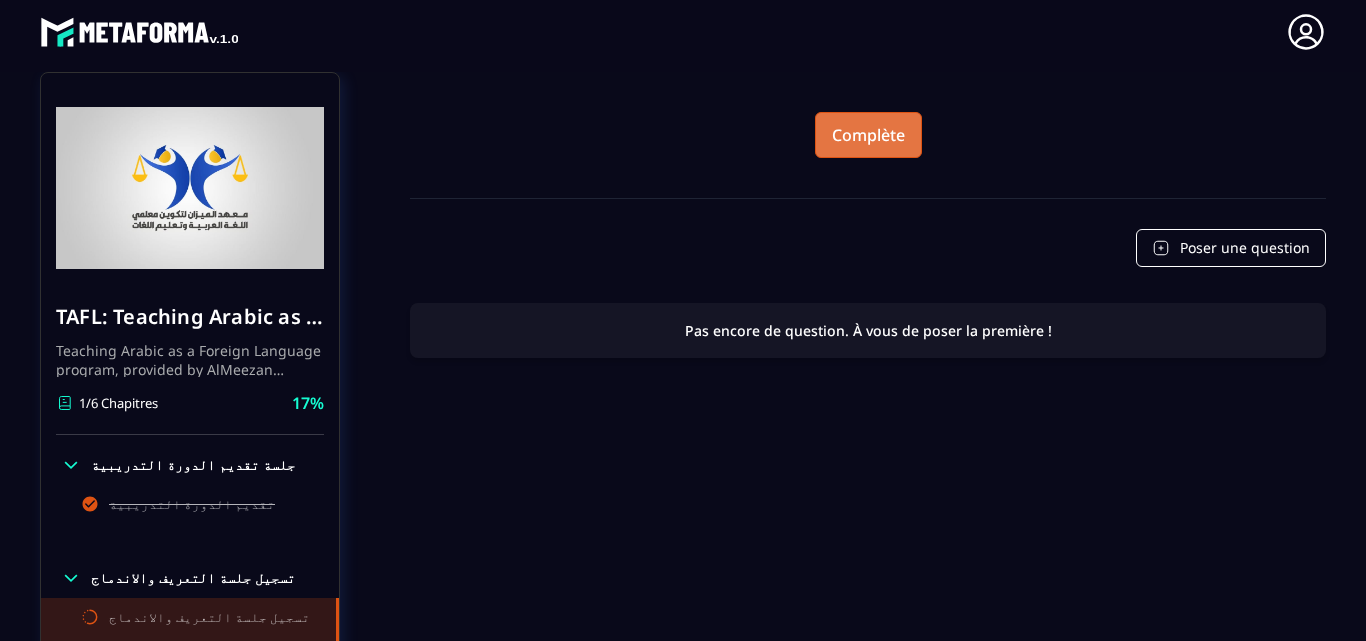 click on "Complète" at bounding box center [868, 135] 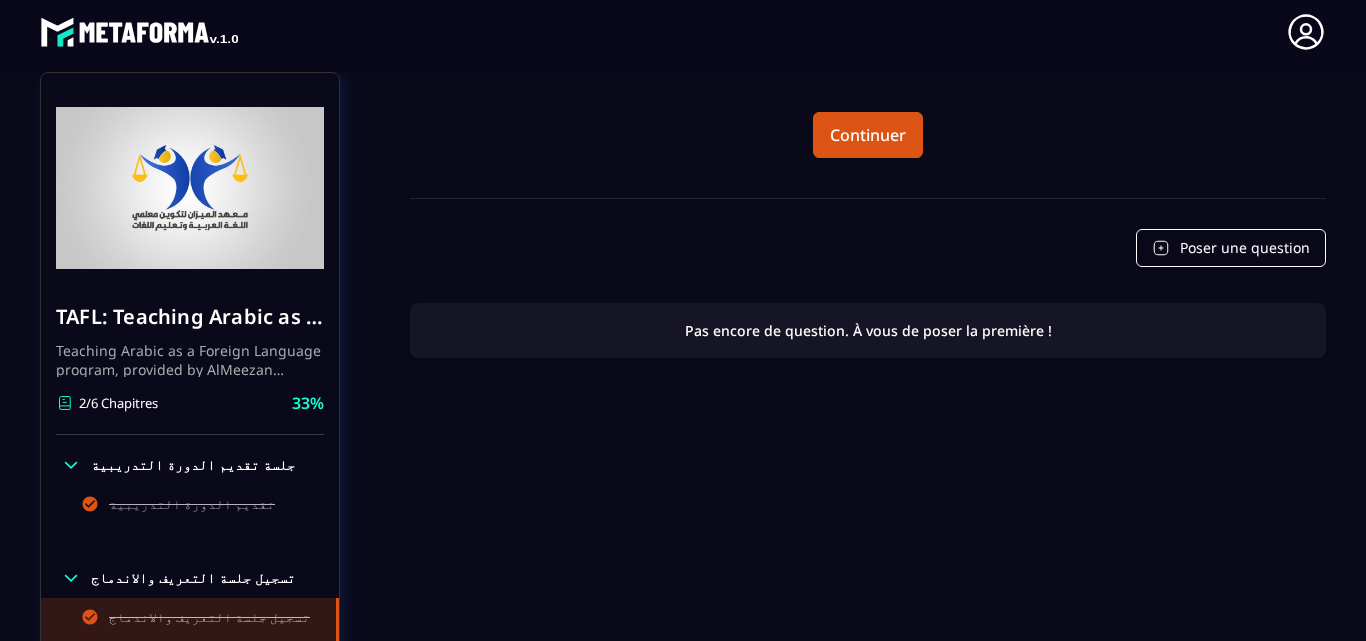 click on "جلسة تقديم الدورة التدريبية" at bounding box center (193, 465) 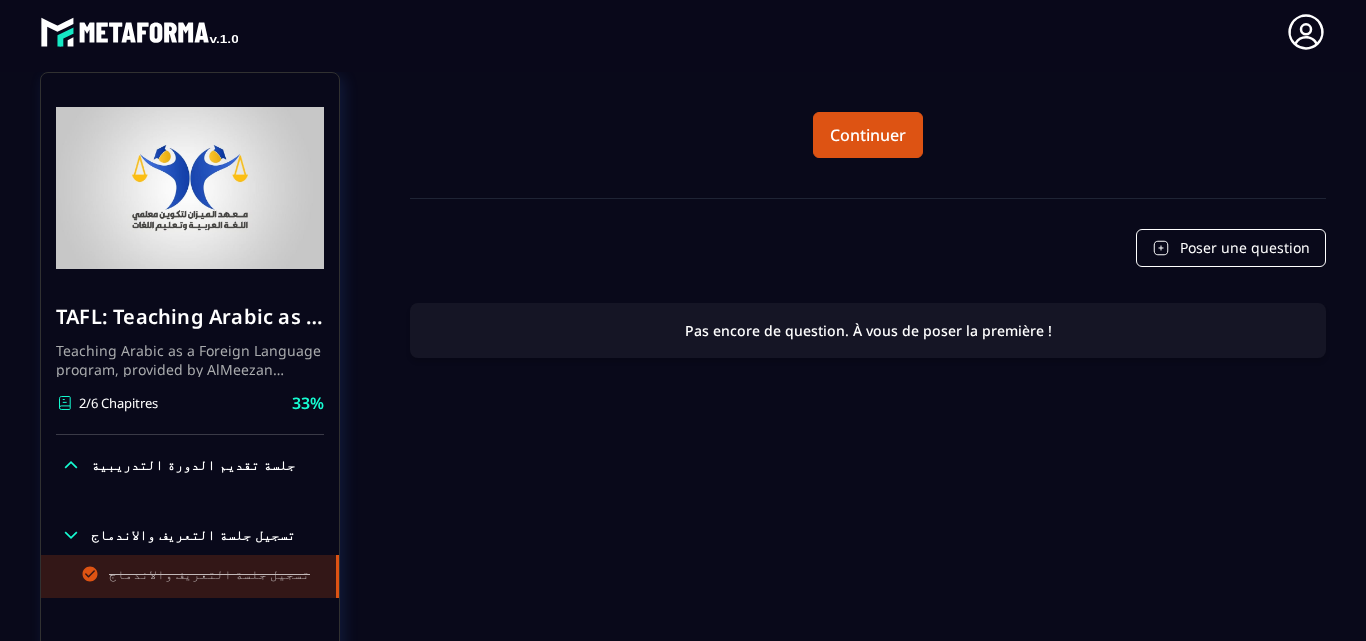 click 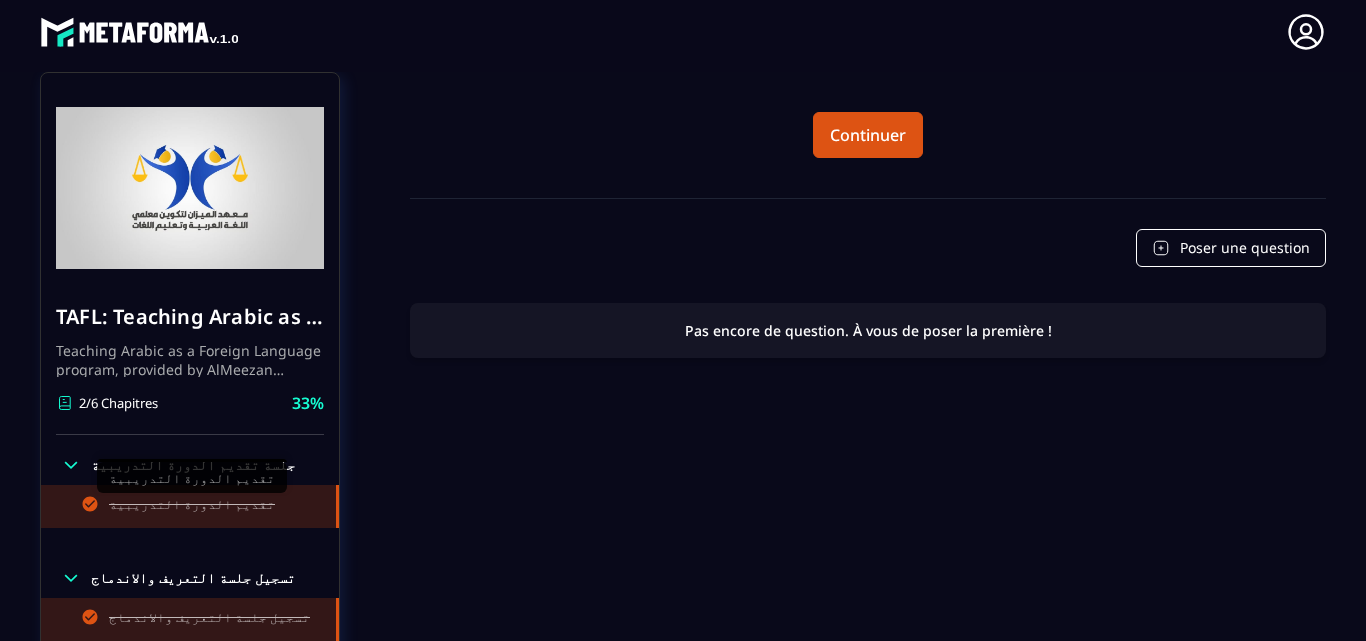 click on "تقديم الدورة التدريبية" at bounding box center [192, 506] 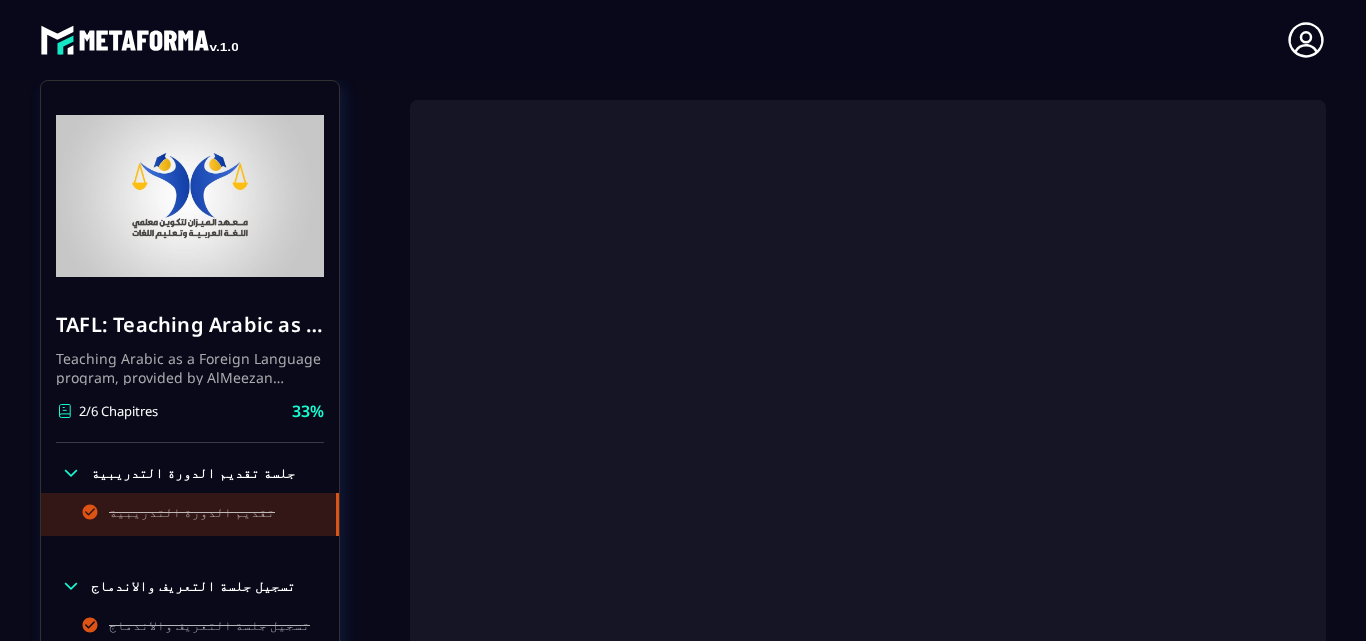 scroll, scrollTop: 8, scrollLeft: 0, axis: vertical 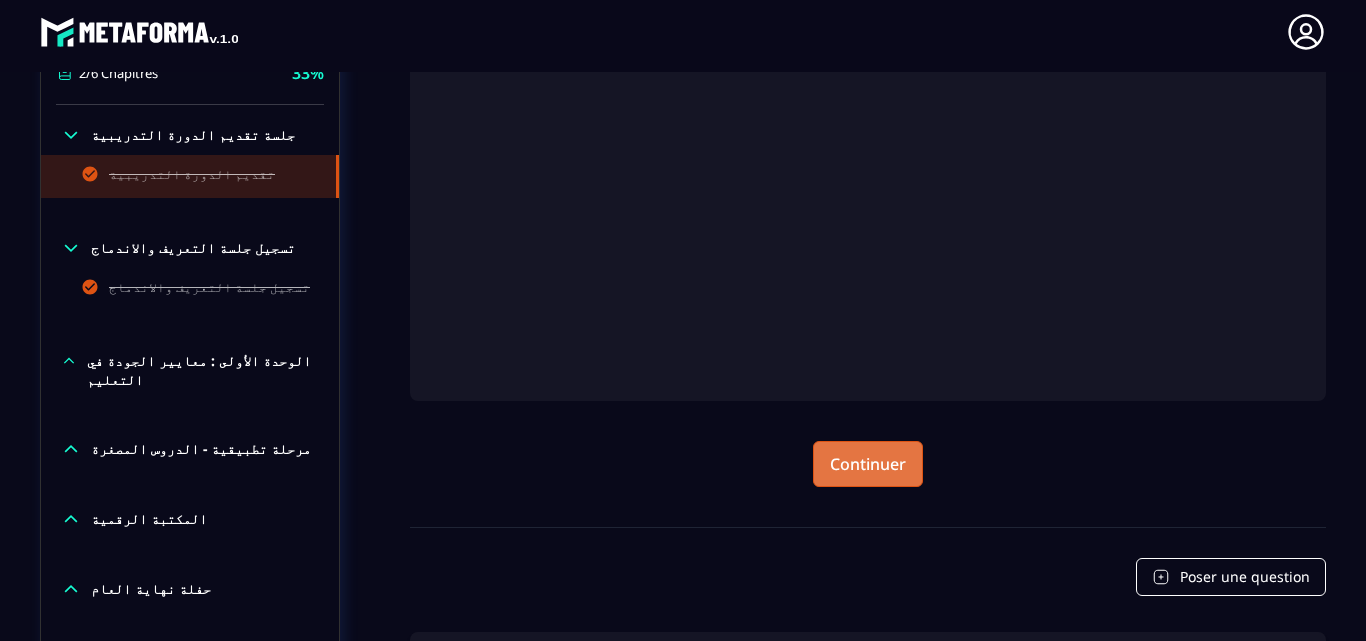 click on "Continuer" at bounding box center [868, 464] 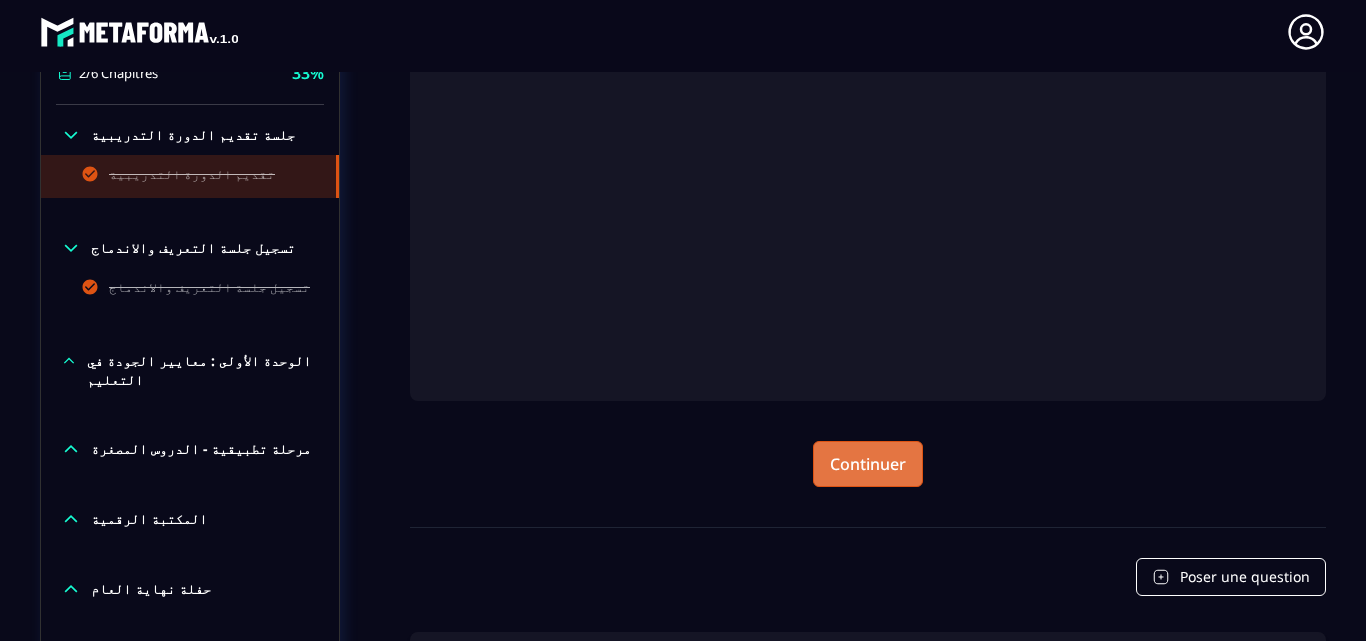 click on "Continuer" at bounding box center [868, 464] 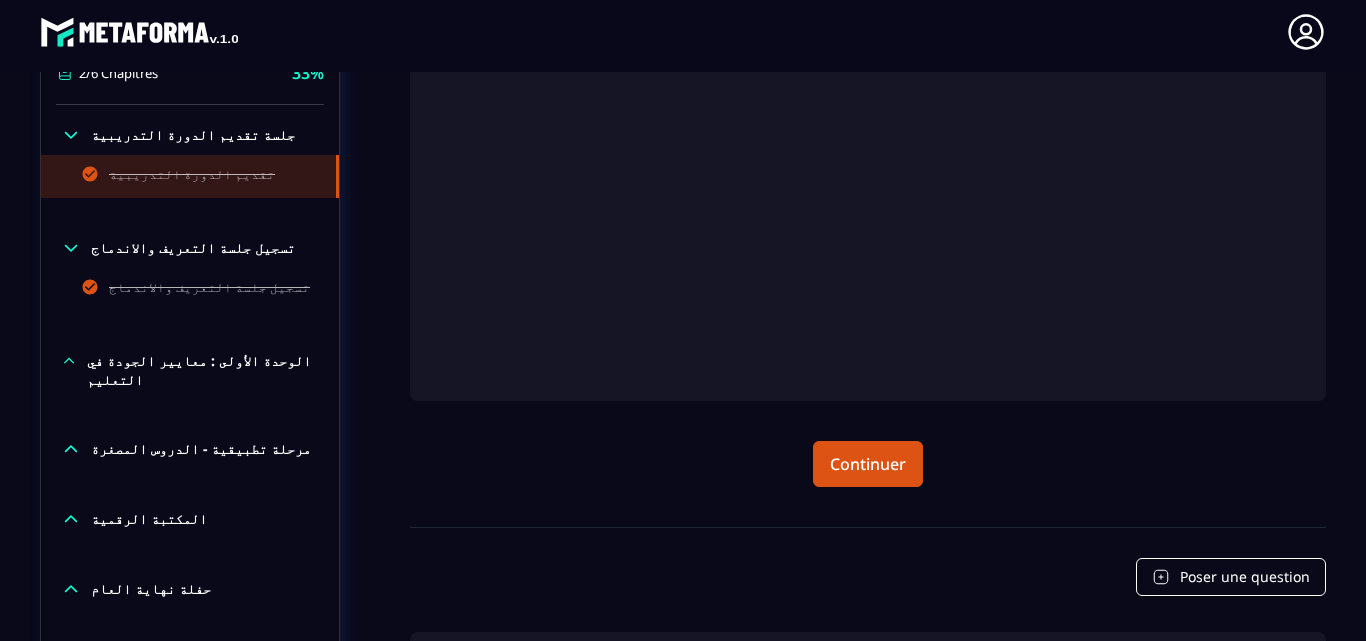 click on "الوحدة الأولى : معايير الجودة في التعليم" at bounding box center (203, 370) 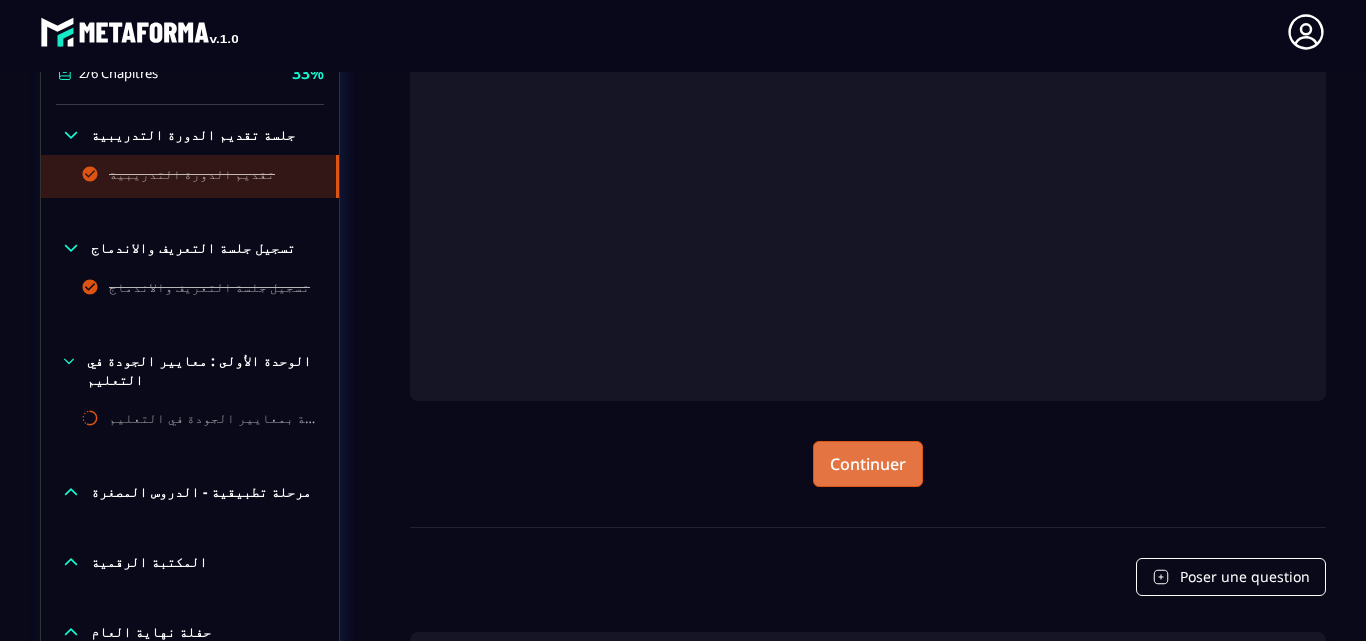 click on "Continuer" at bounding box center (868, 464) 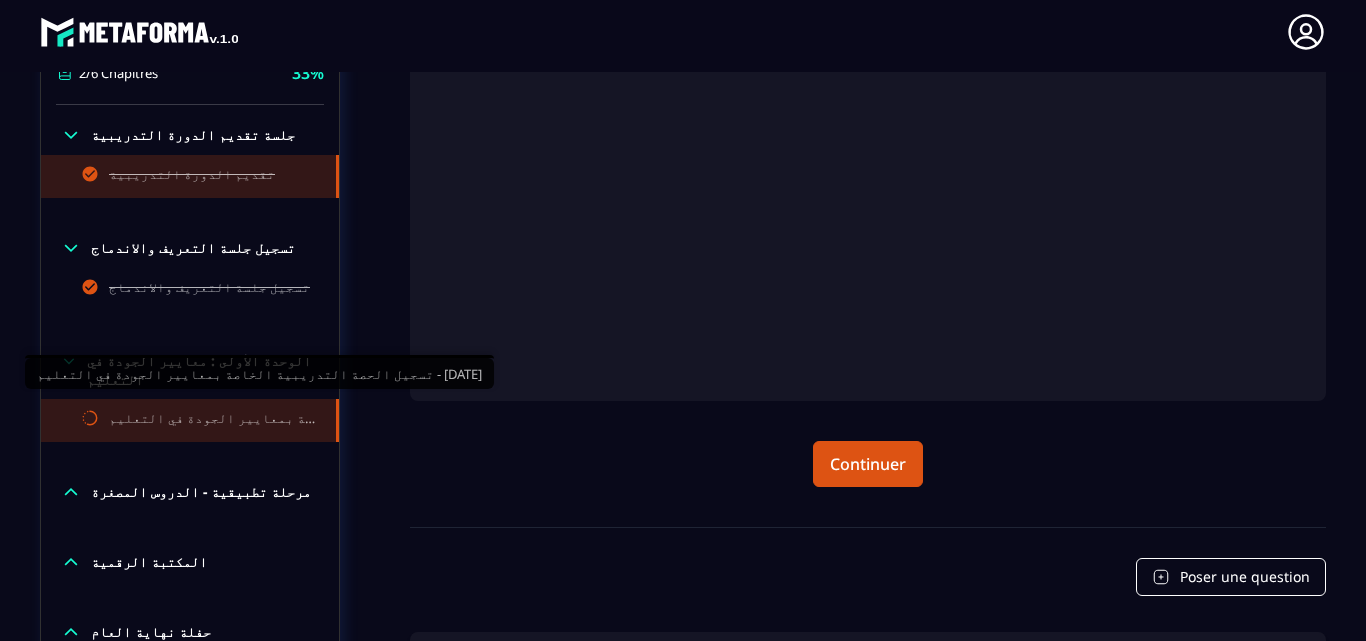 click on "تسجيل الحصة التدريبية الخاصة بمعايير الجودة في التعليم - [DATE]" at bounding box center (212, 420) 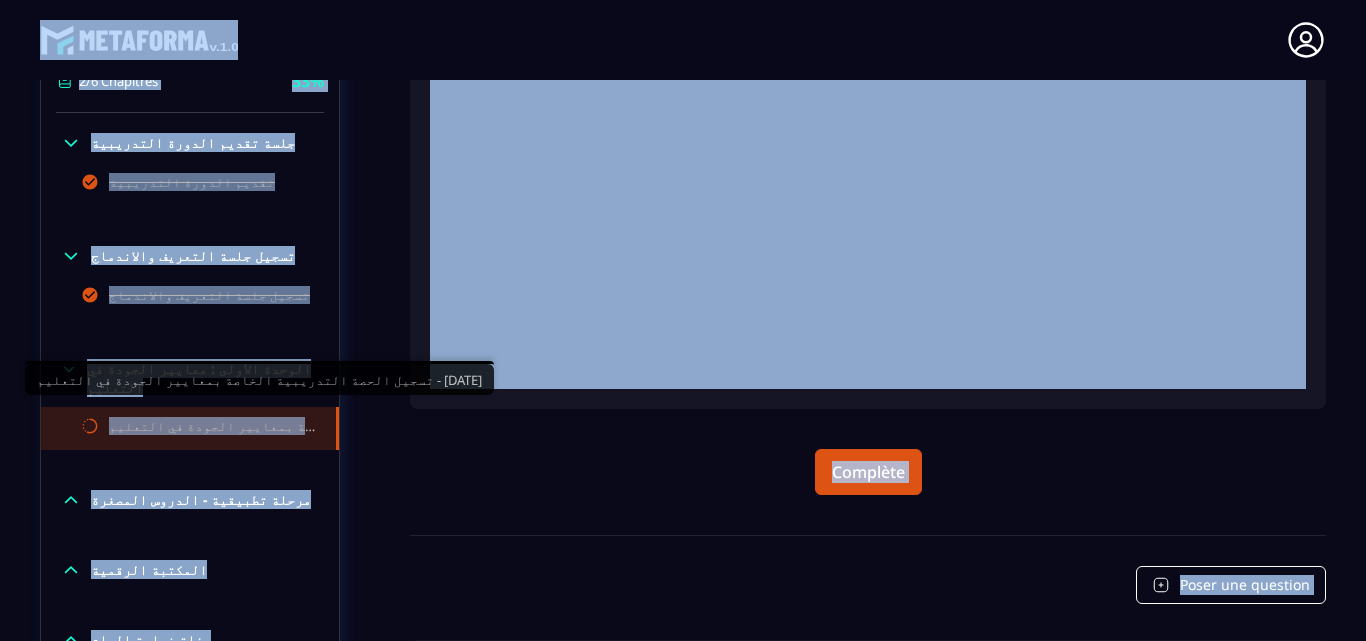 scroll, scrollTop: 8, scrollLeft: 0, axis: vertical 